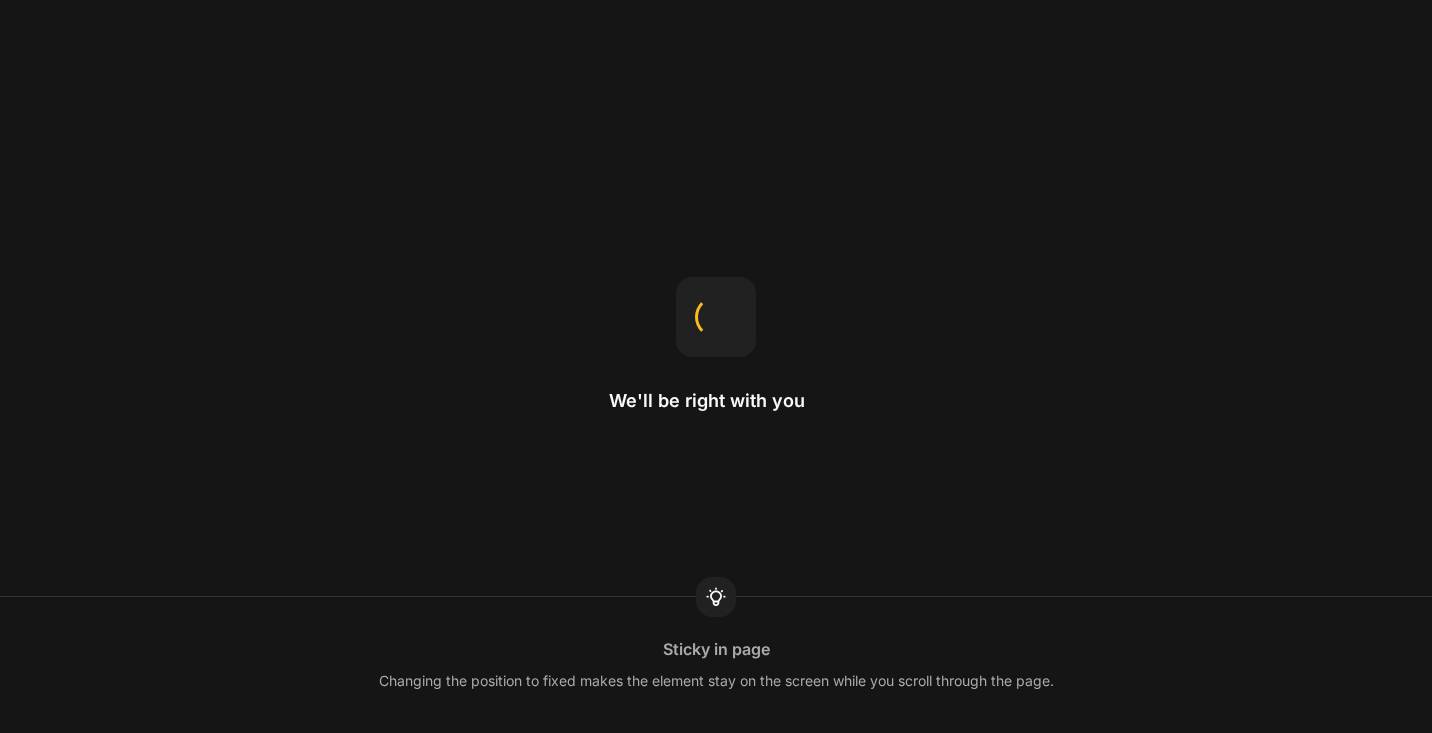scroll, scrollTop: 0, scrollLeft: 0, axis: both 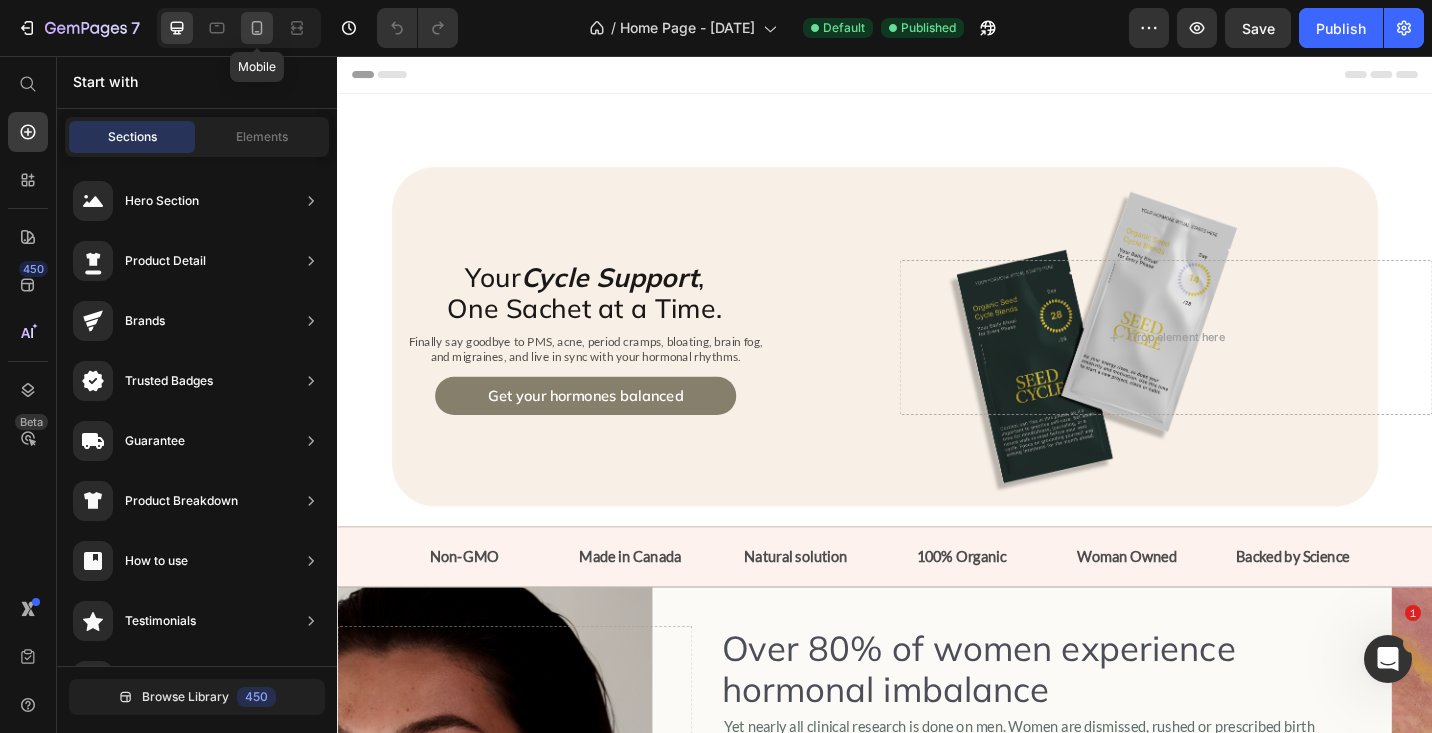 click 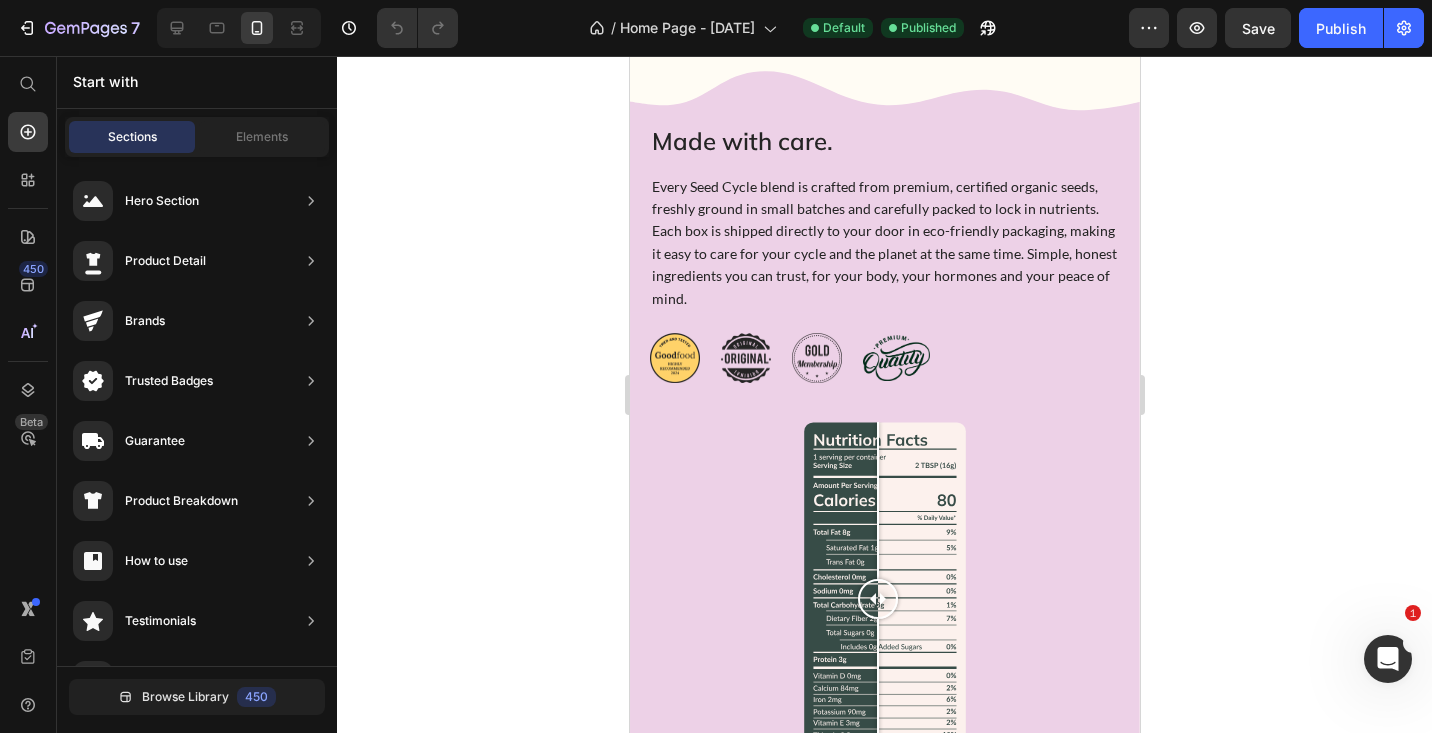 scroll, scrollTop: 2752, scrollLeft: 0, axis: vertical 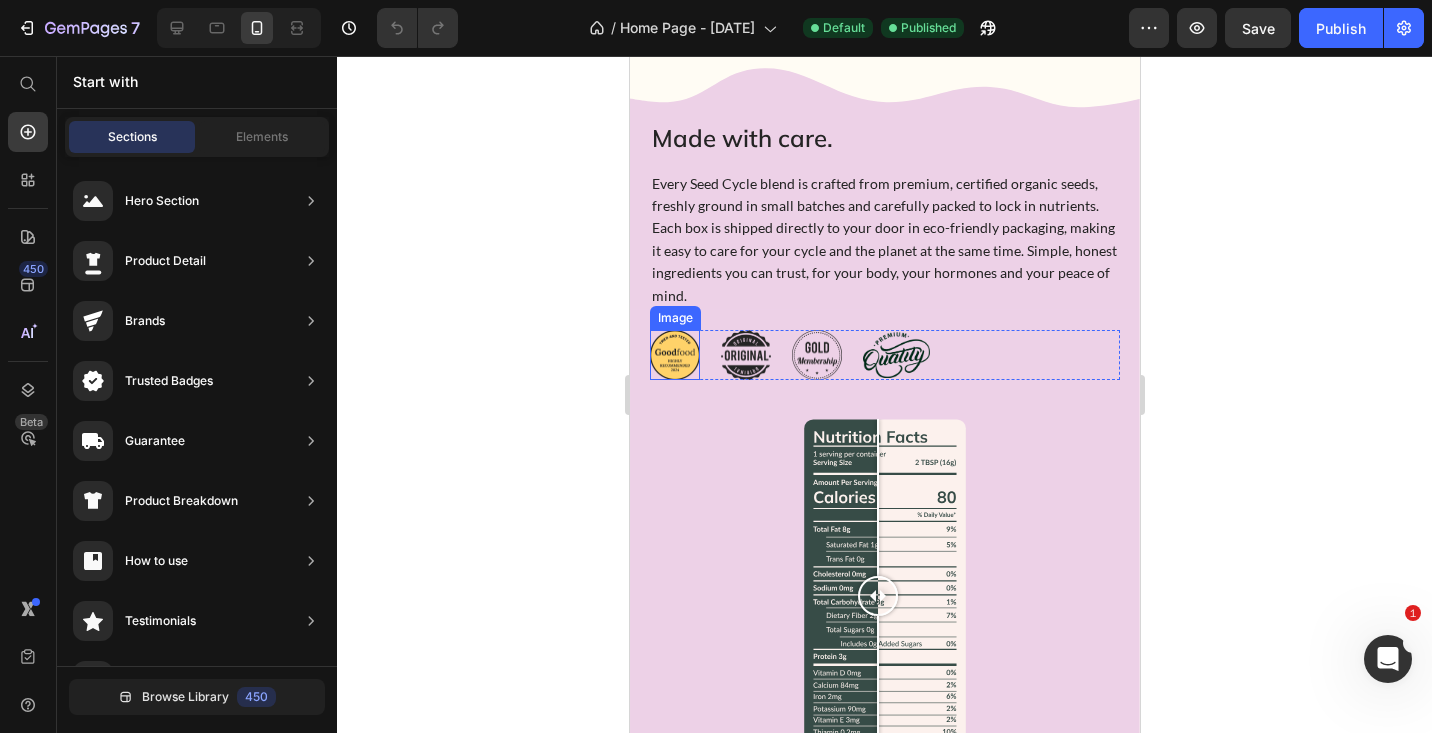 click at bounding box center [674, 355] 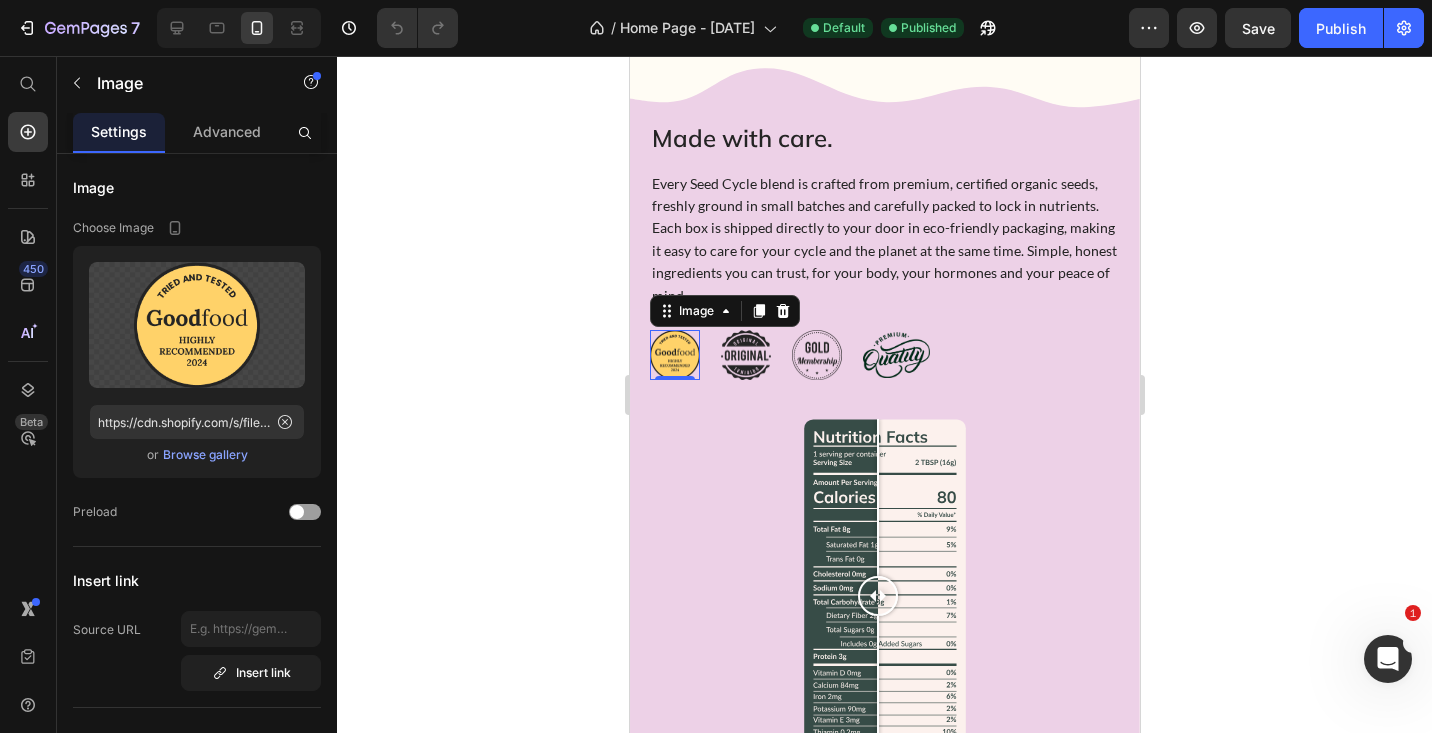 scroll, scrollTop: 301, scrollLeft: 0, axis: vertical 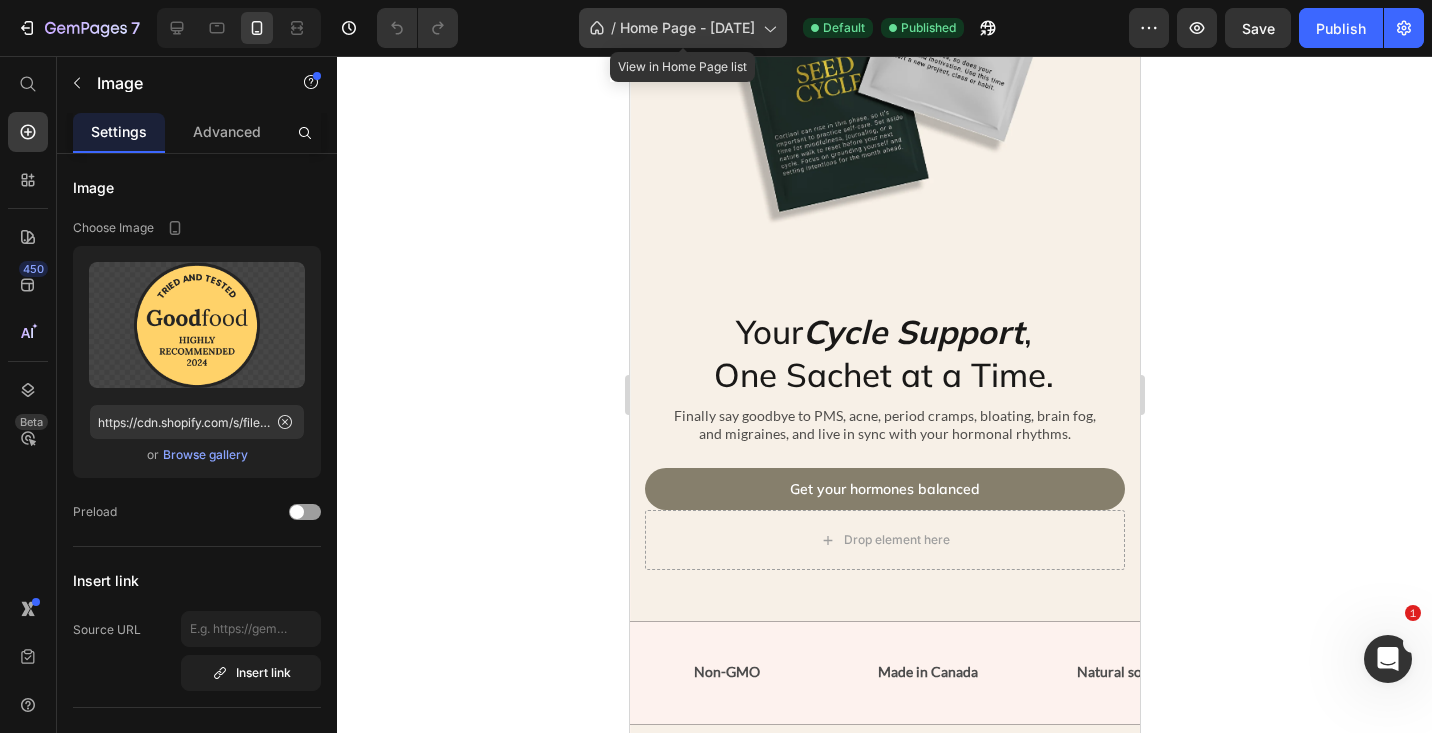 click on "Home Page - [DATE]" at bounding box center (687, 28) 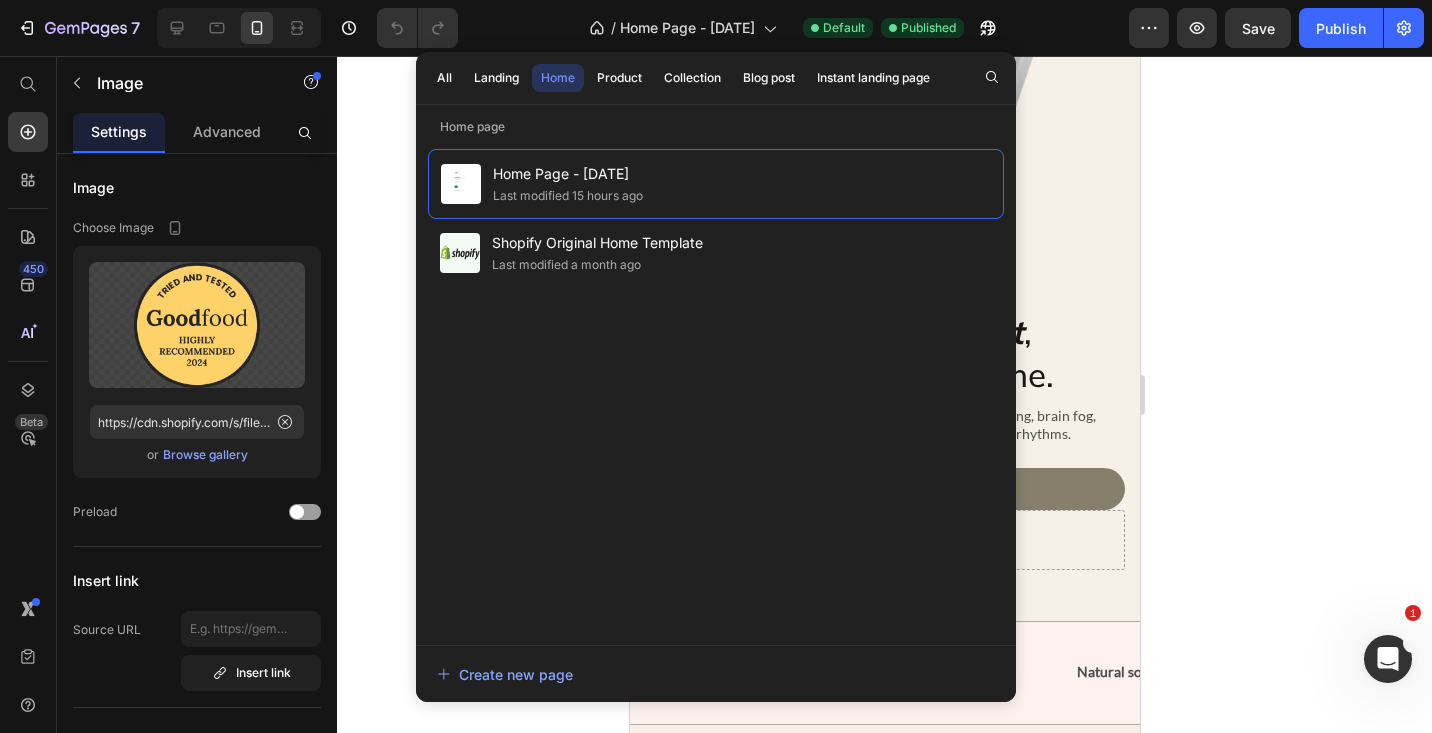 click 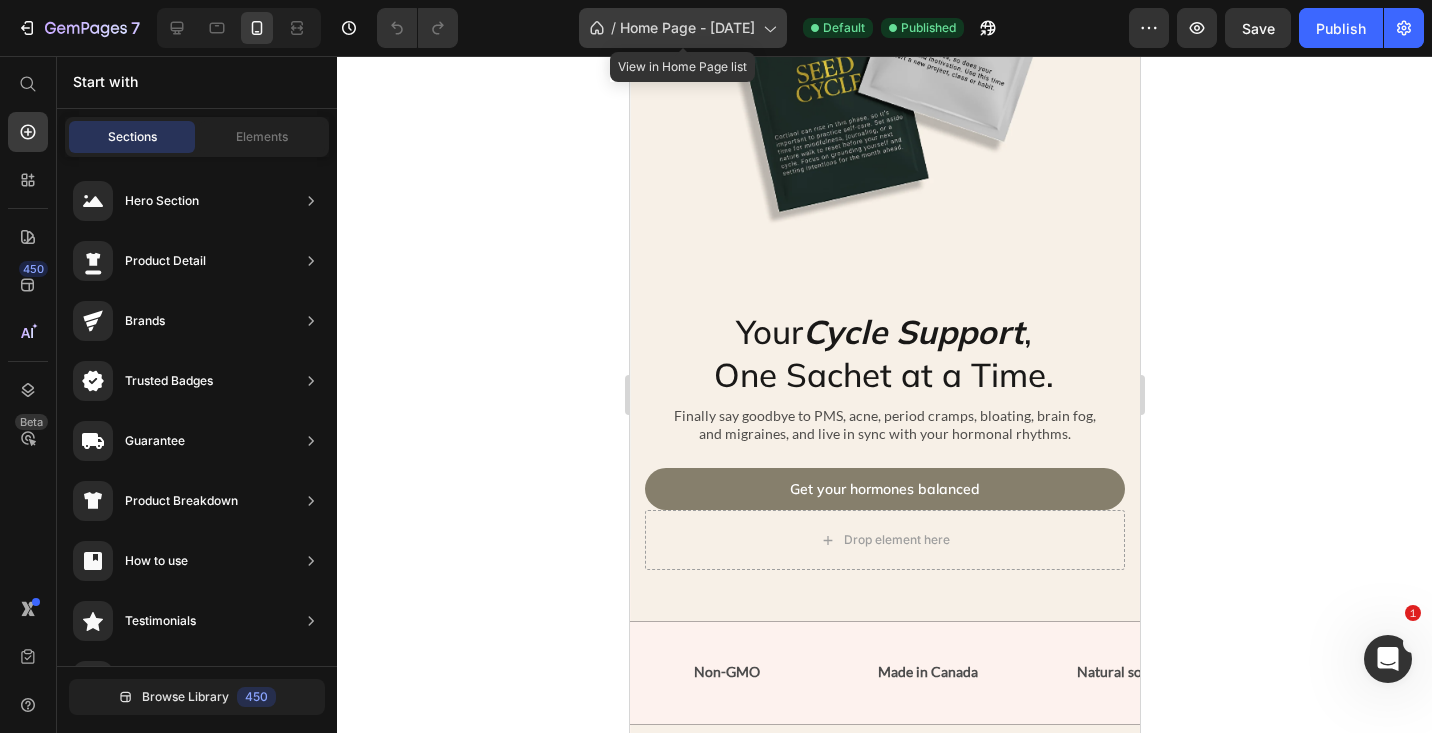 click on "/ Home Page - [DATE]" 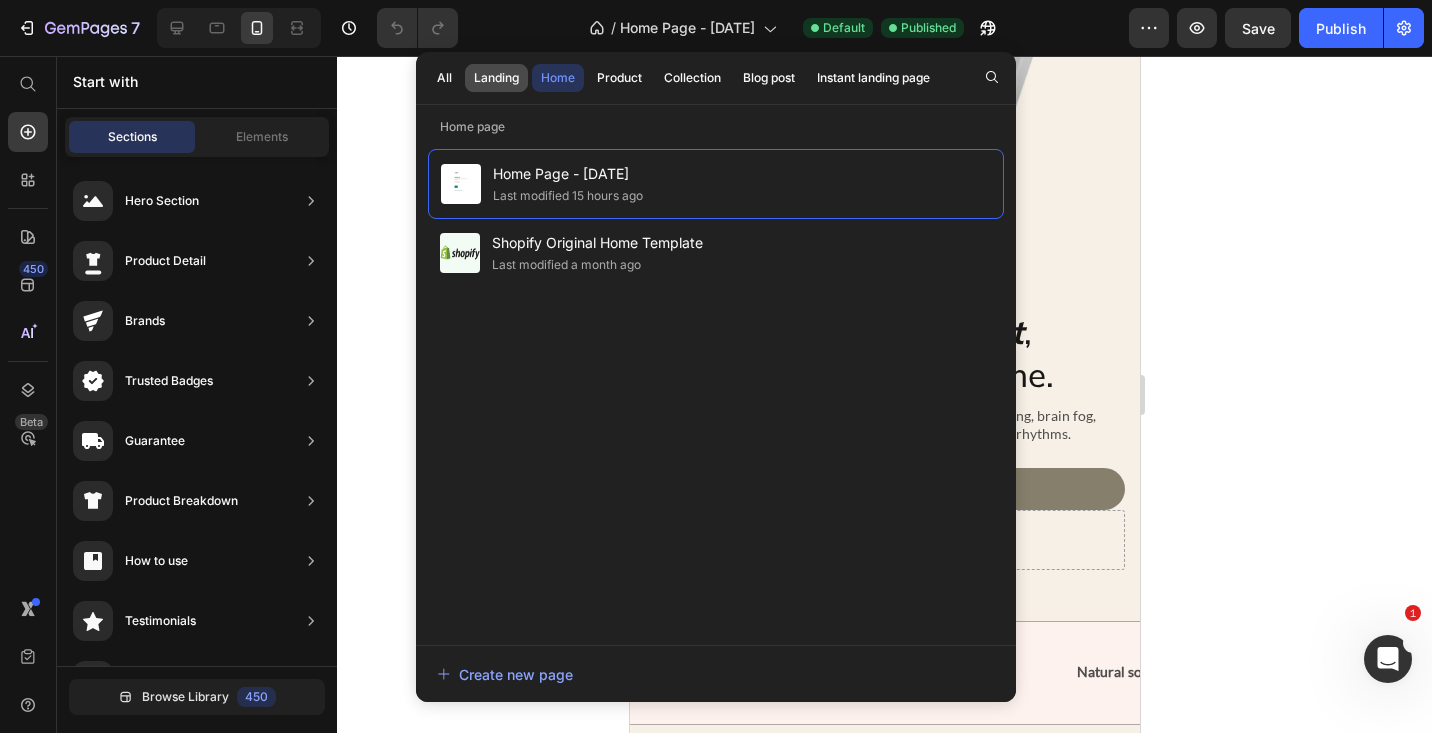 click on "Landing" at bounding box center (496, 78) 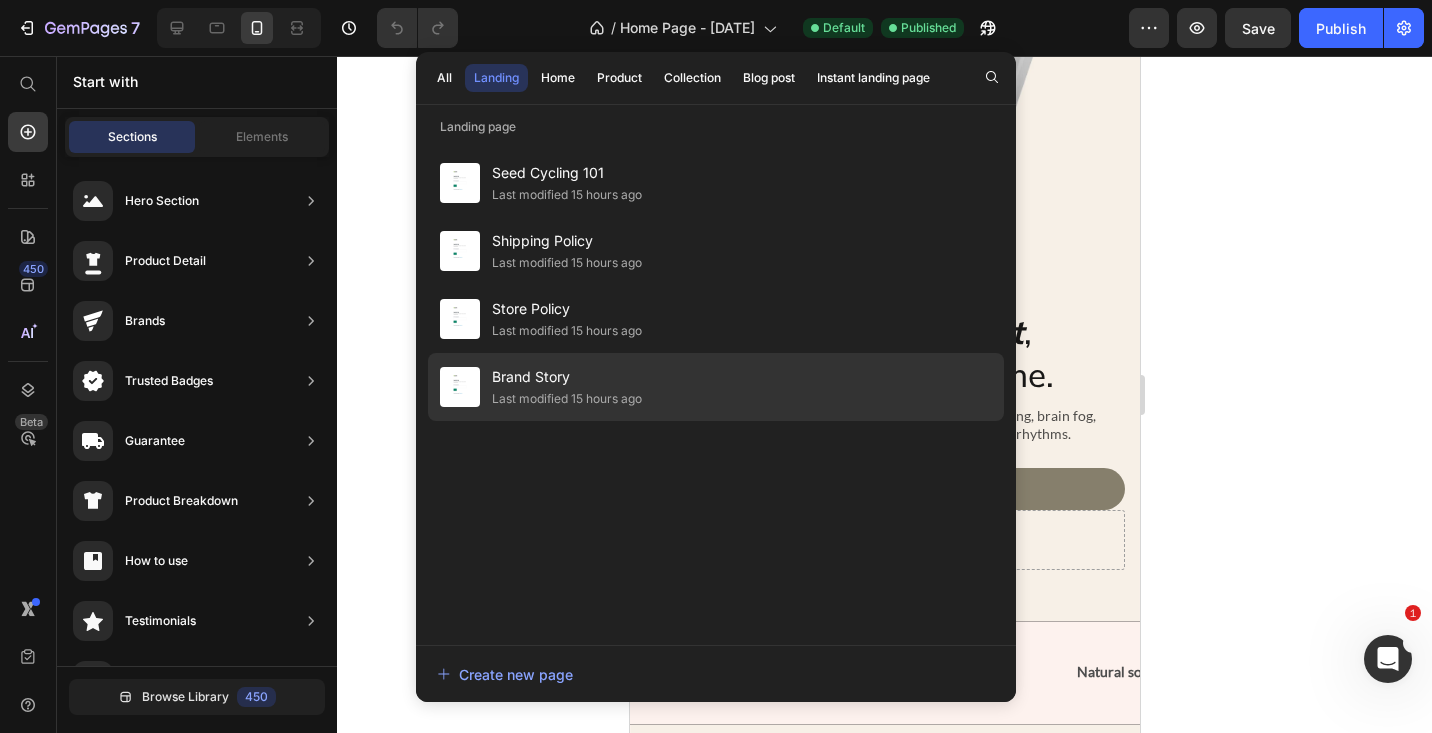 click on "Brand Story" at bounding box center [567, 377] 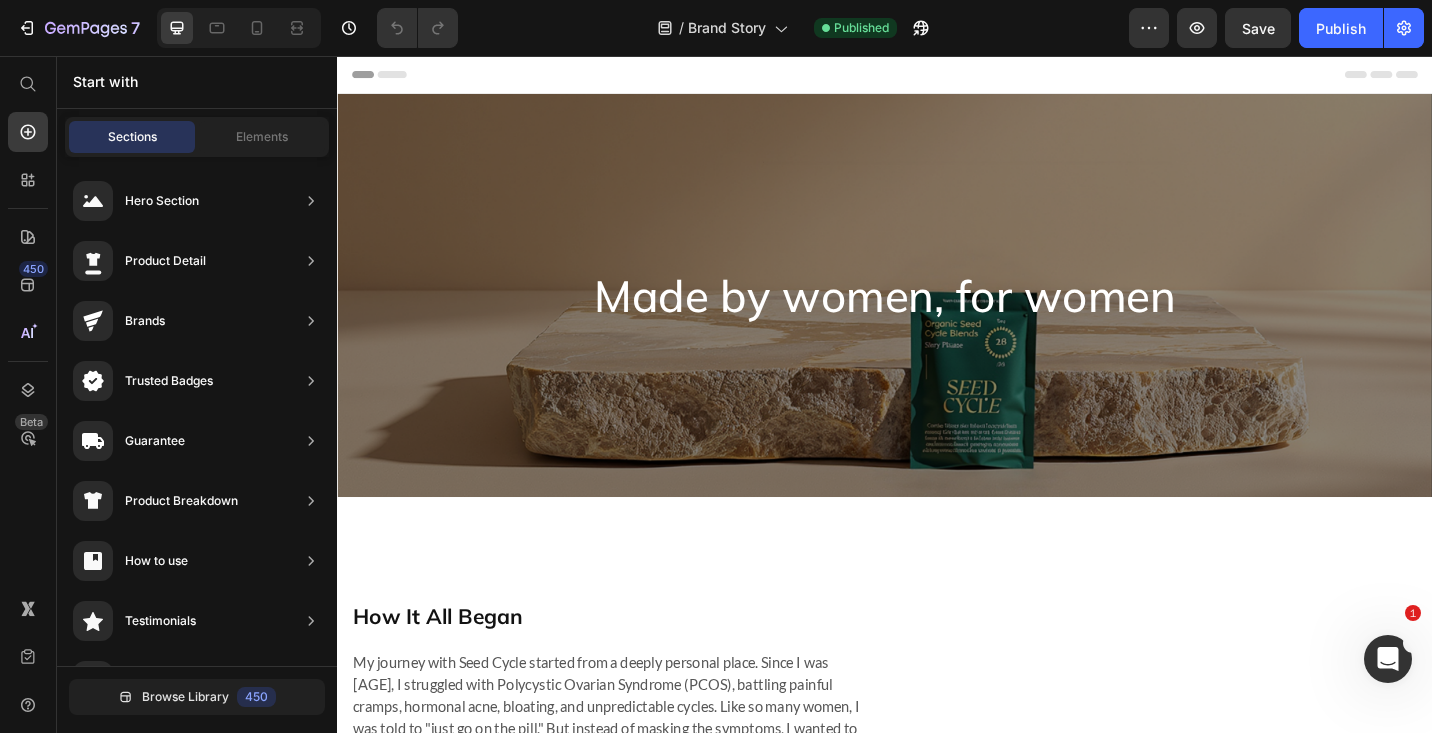 scroll, scrollTop: 3, scrollLeft: 0, axis: vertical 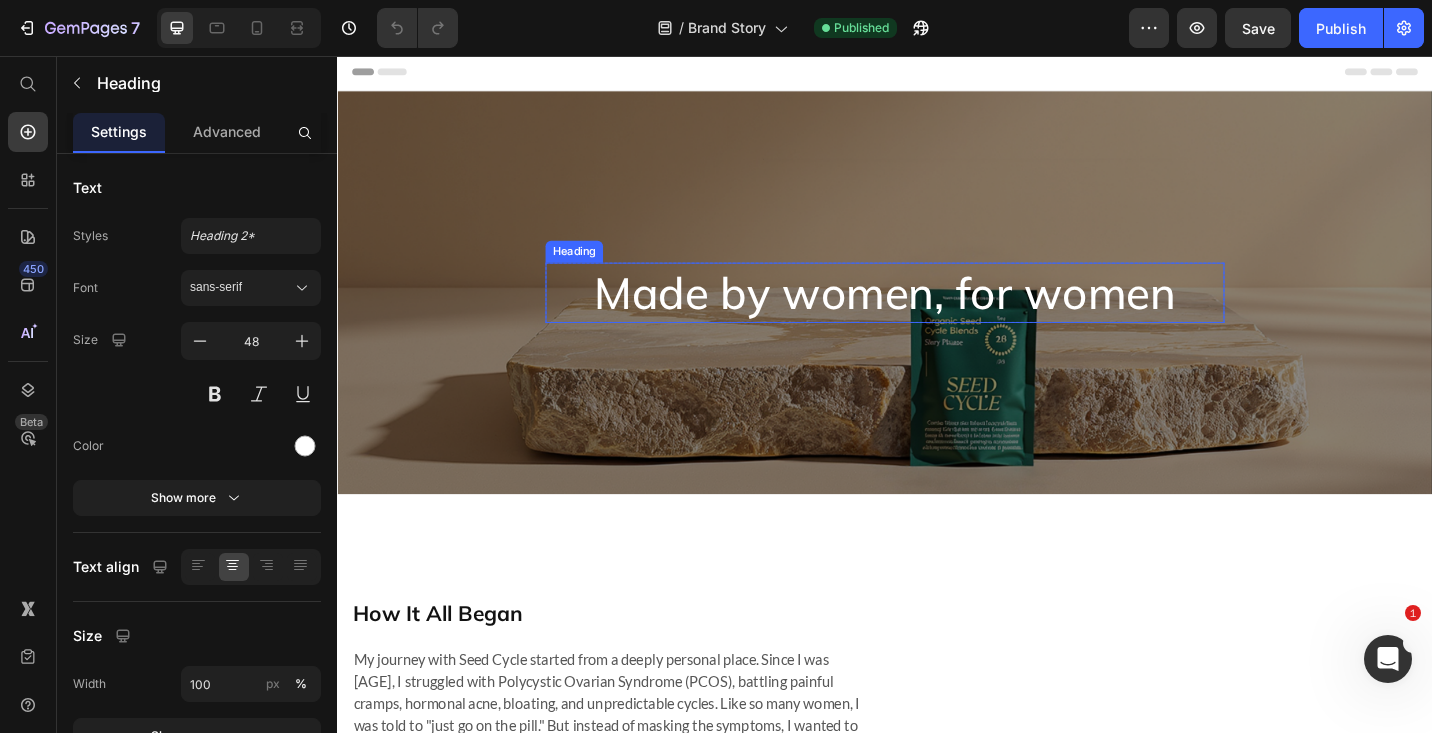 click on "Made by women, for women" at bounding box center [937, 315] 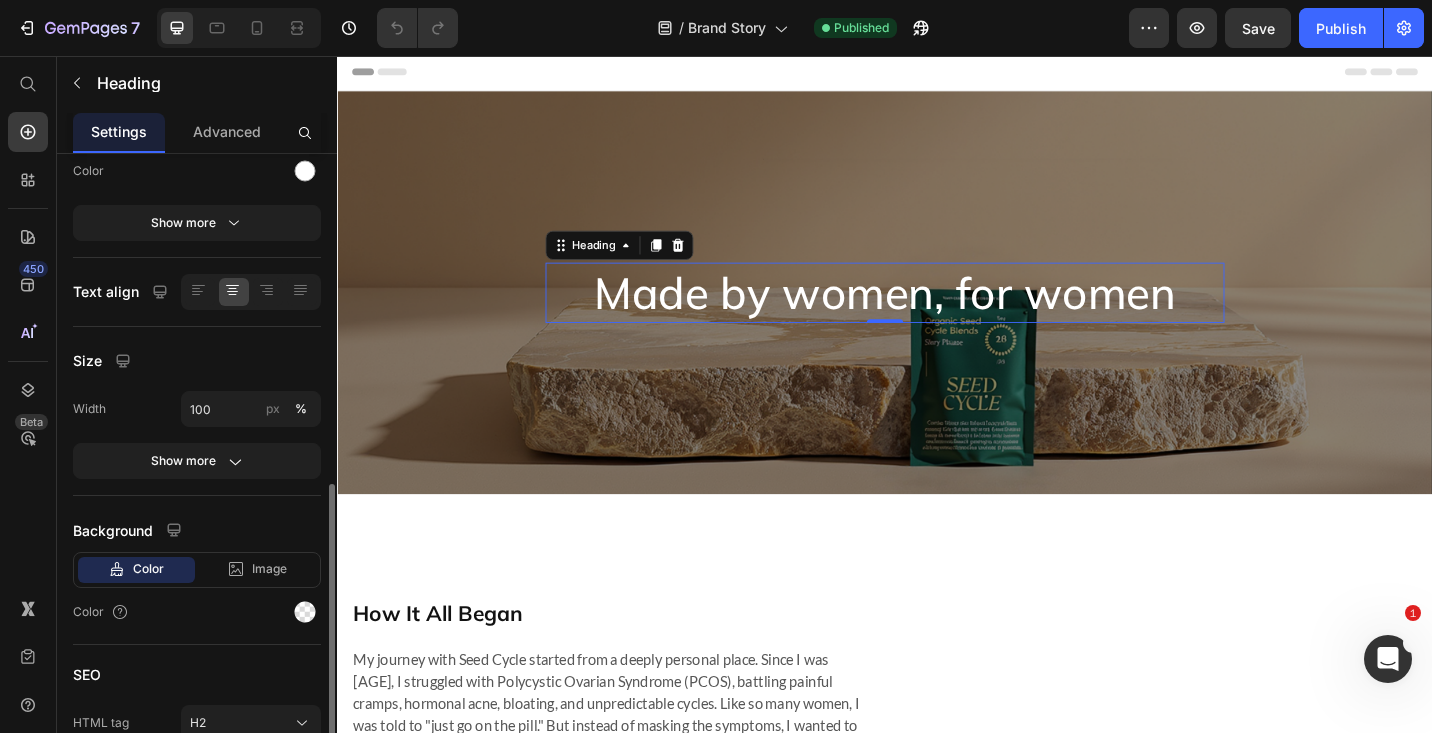 scroll, scrollTop: 374, scrollLeft: 0, axis: vertical 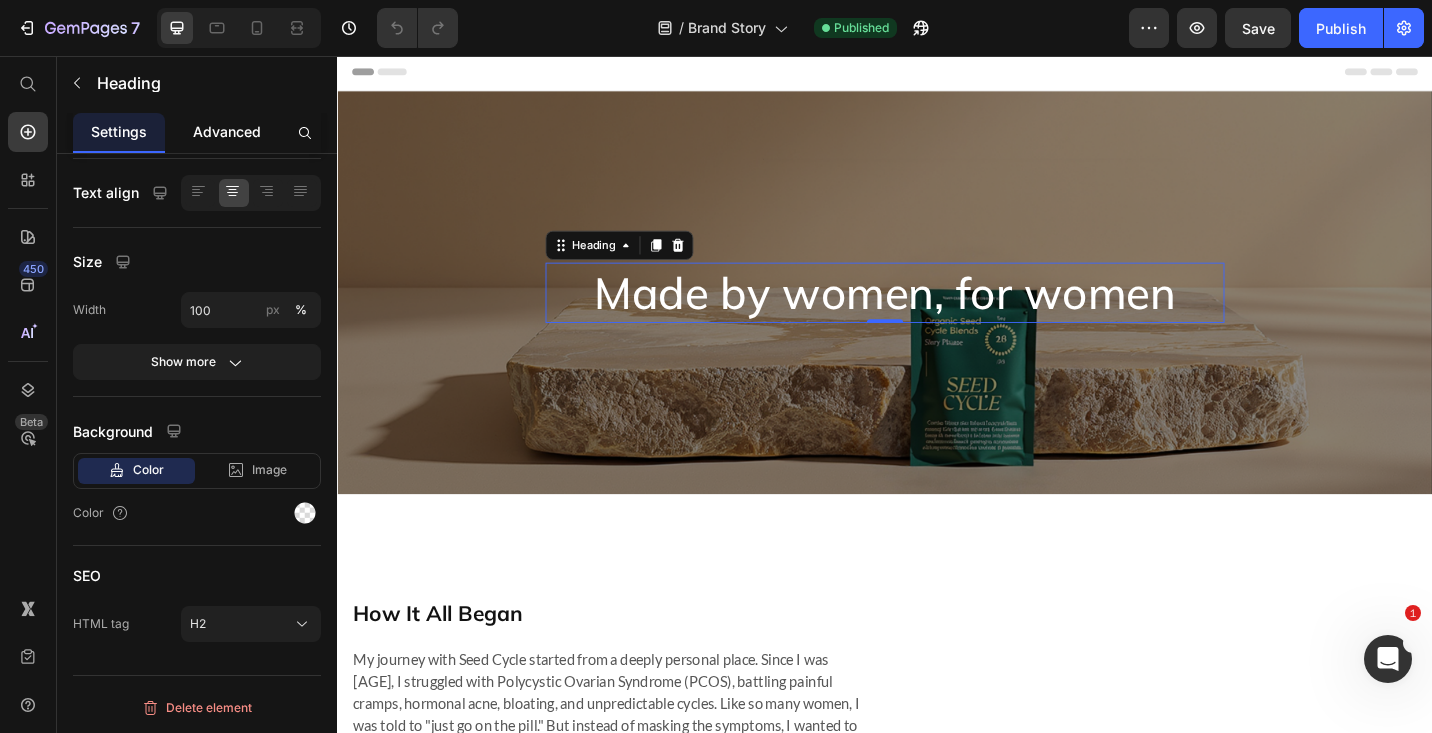 click on "Advanced" at bounding box center [227, 132] 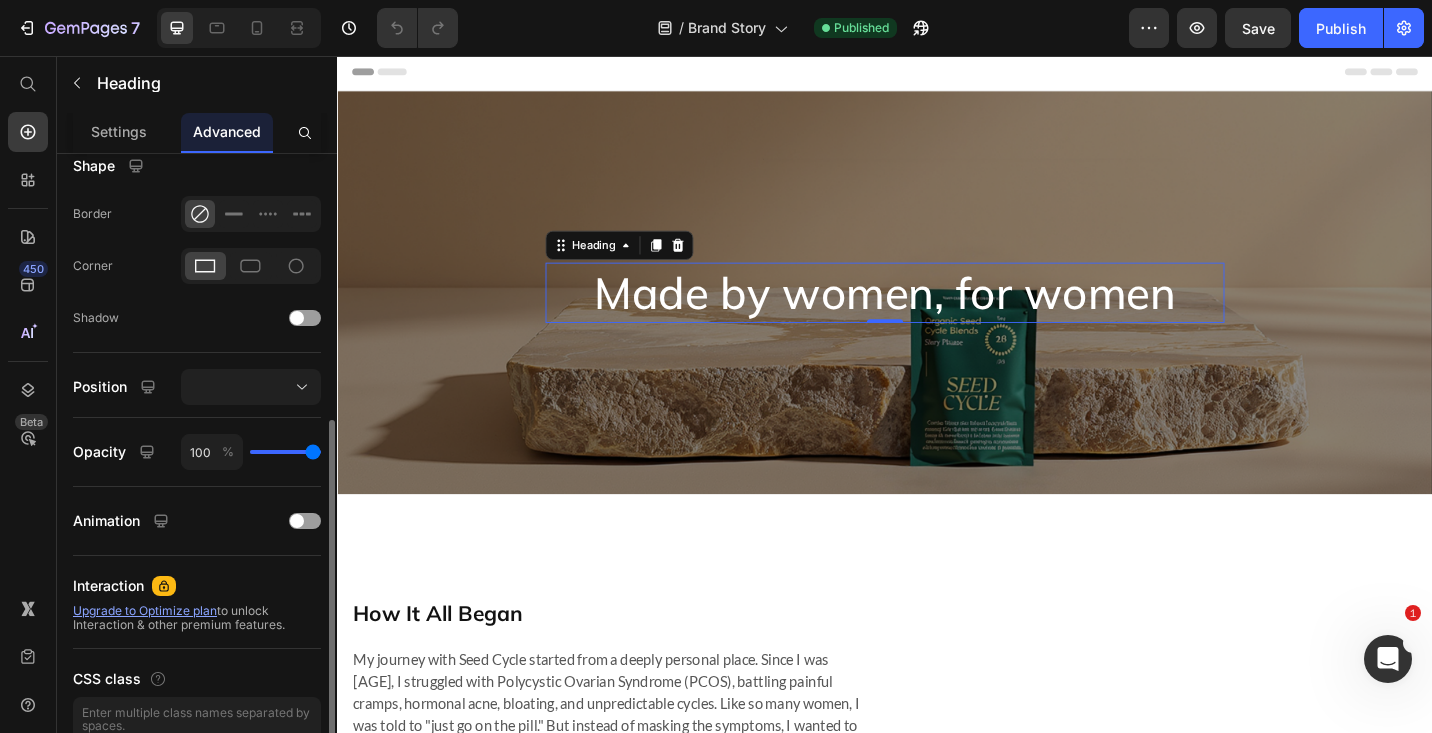 scroll, scrollTop: 522, scrollLeft: 0, axis: vertical 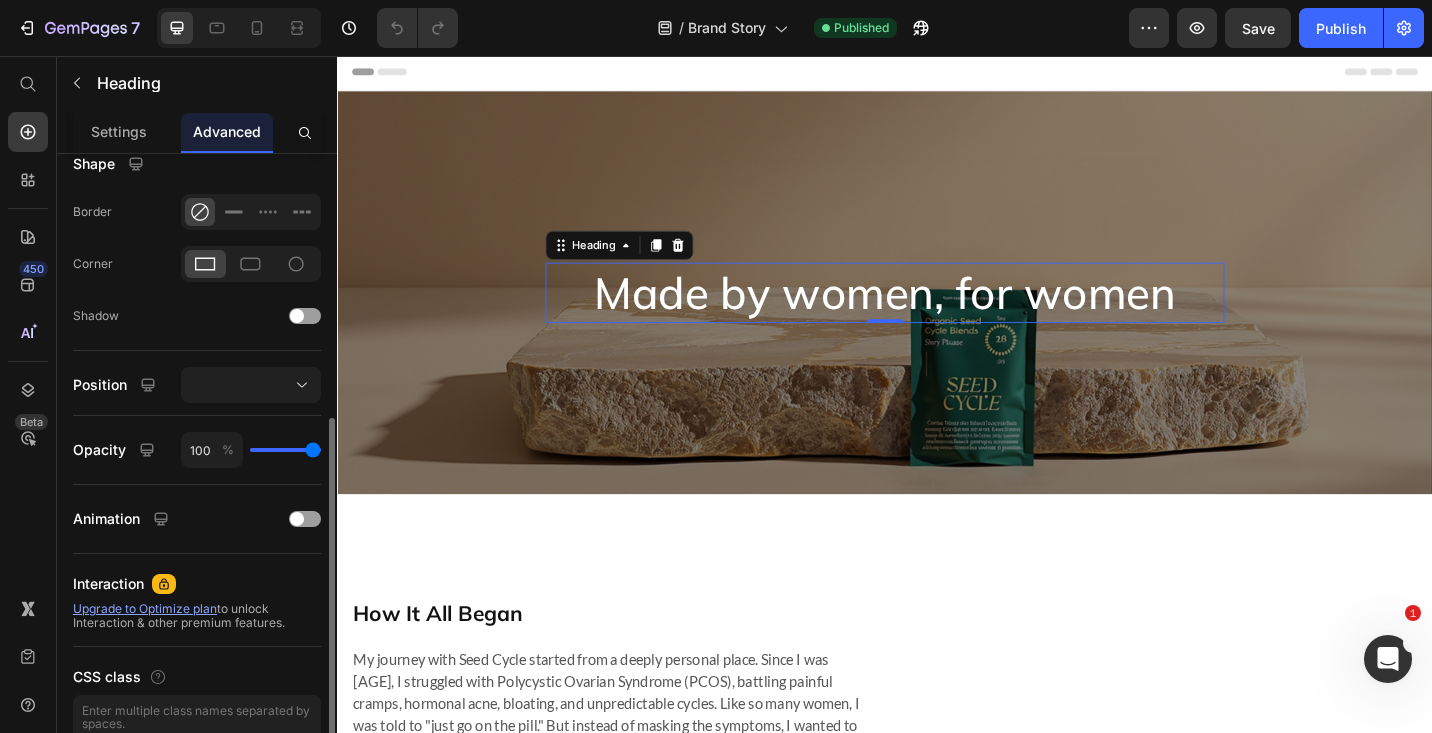 click at bounding box center (251, 385) 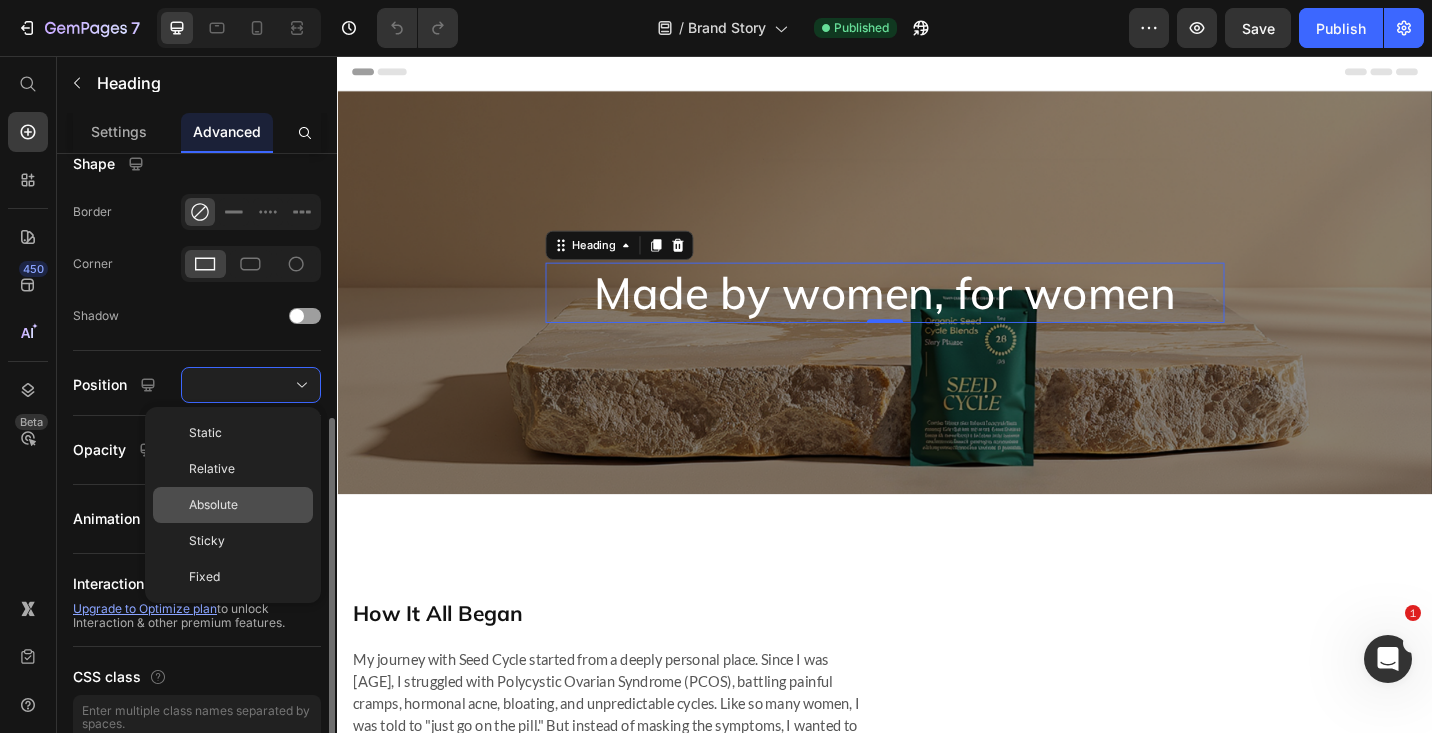 click on "Absolute" at bounding box center [247, 505] 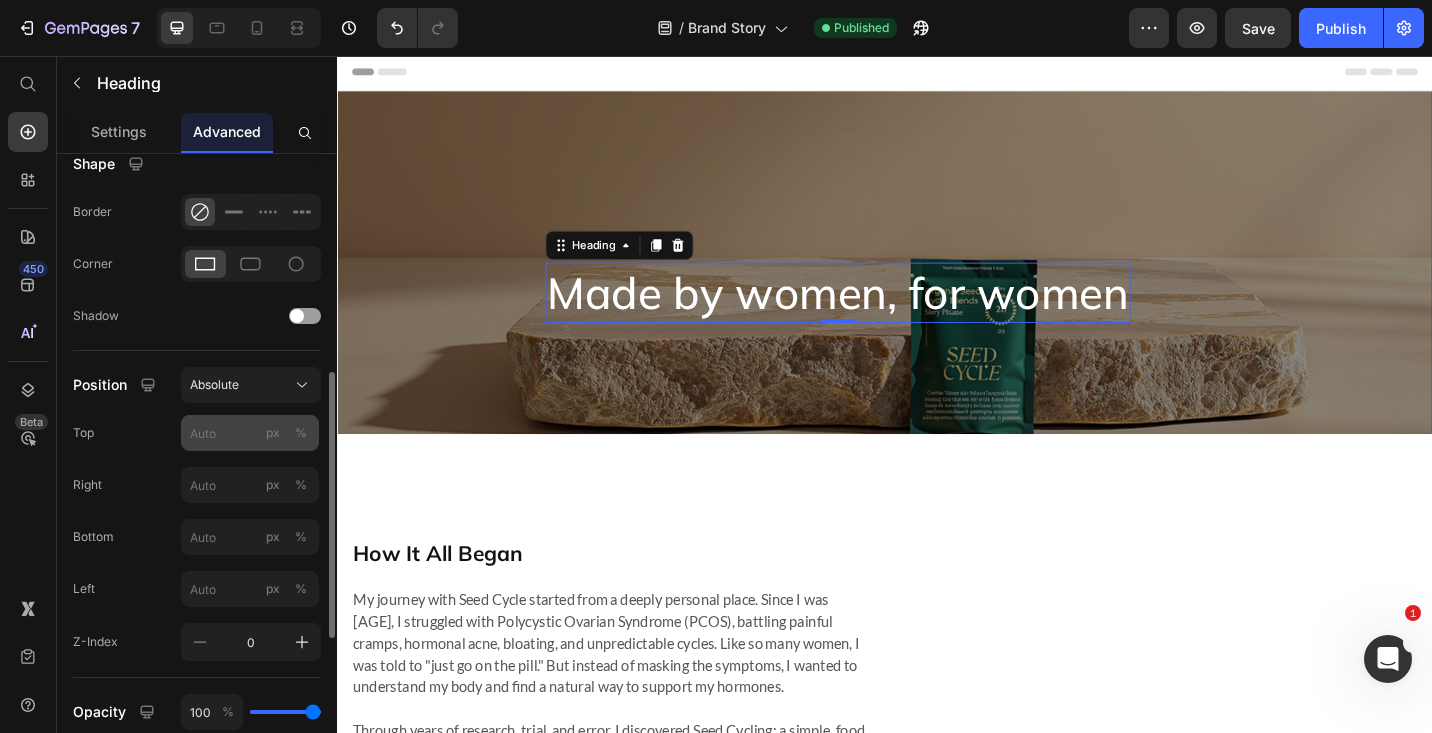 click on "%" at bounding box center [301, 433] 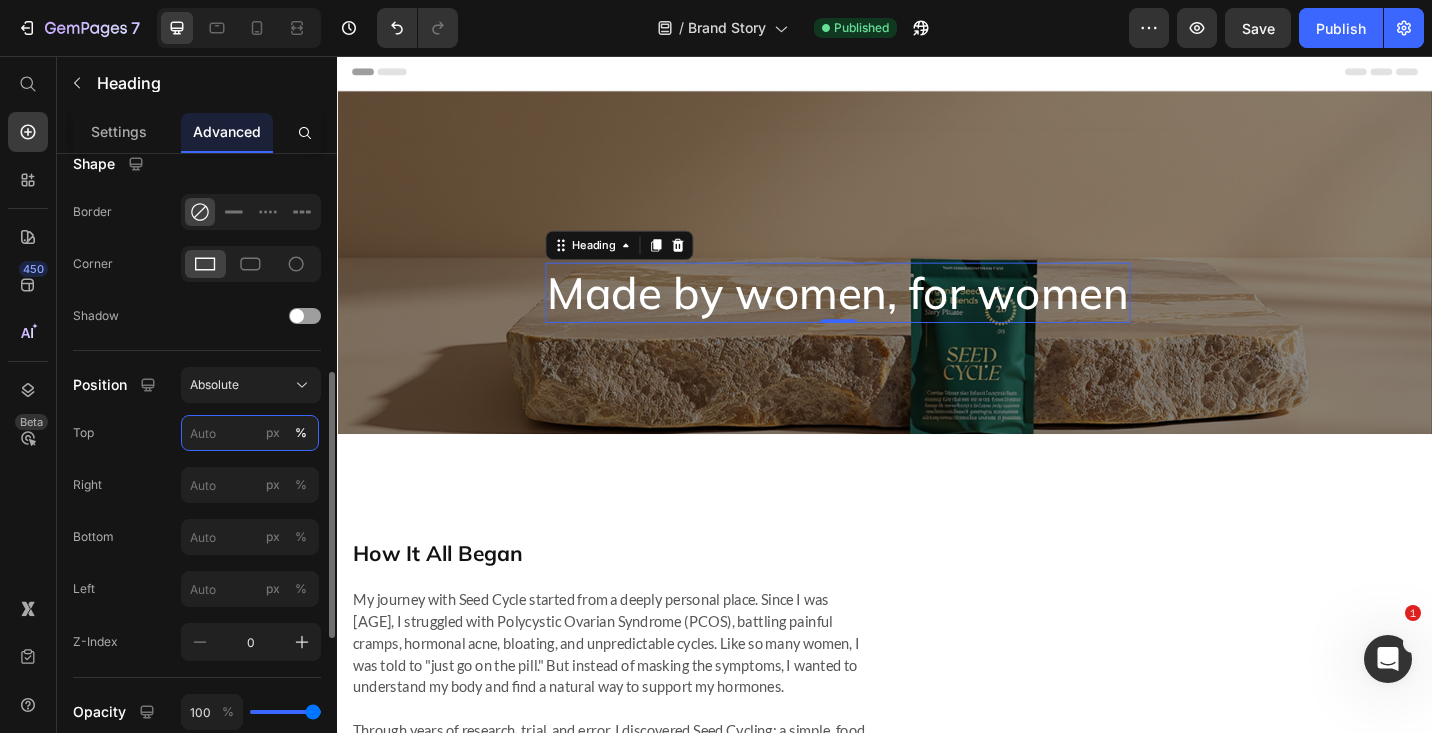 click on "px %" at bounding box center (250, 433) 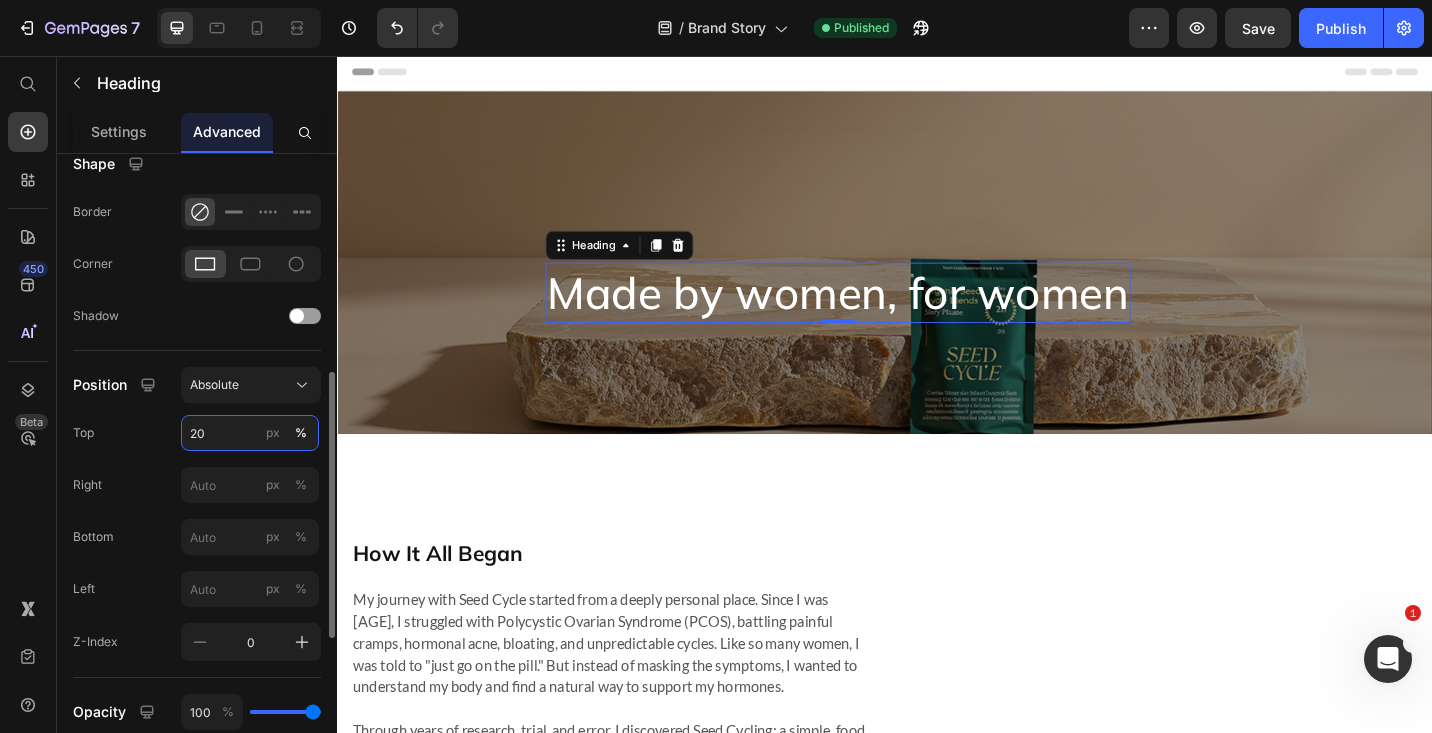 type on "20" 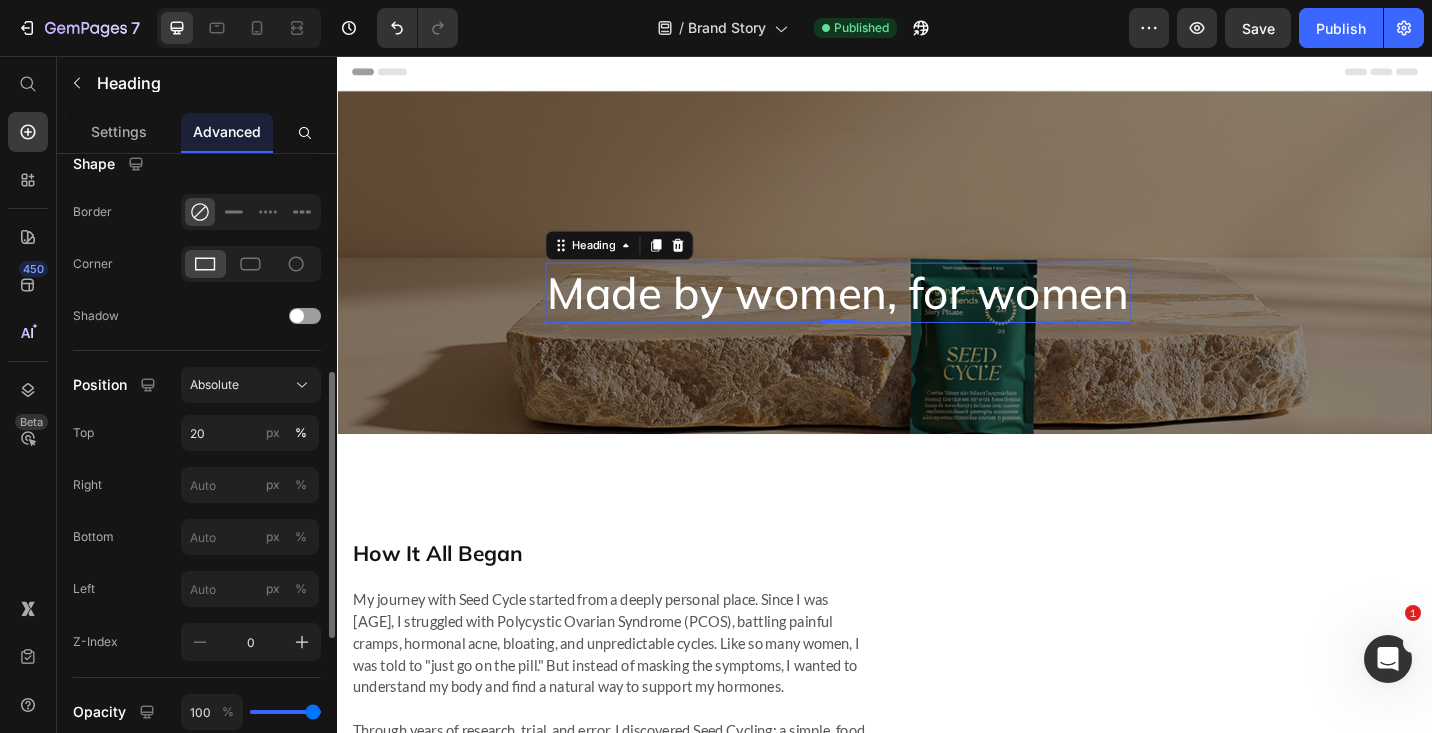 click on "Right px %" 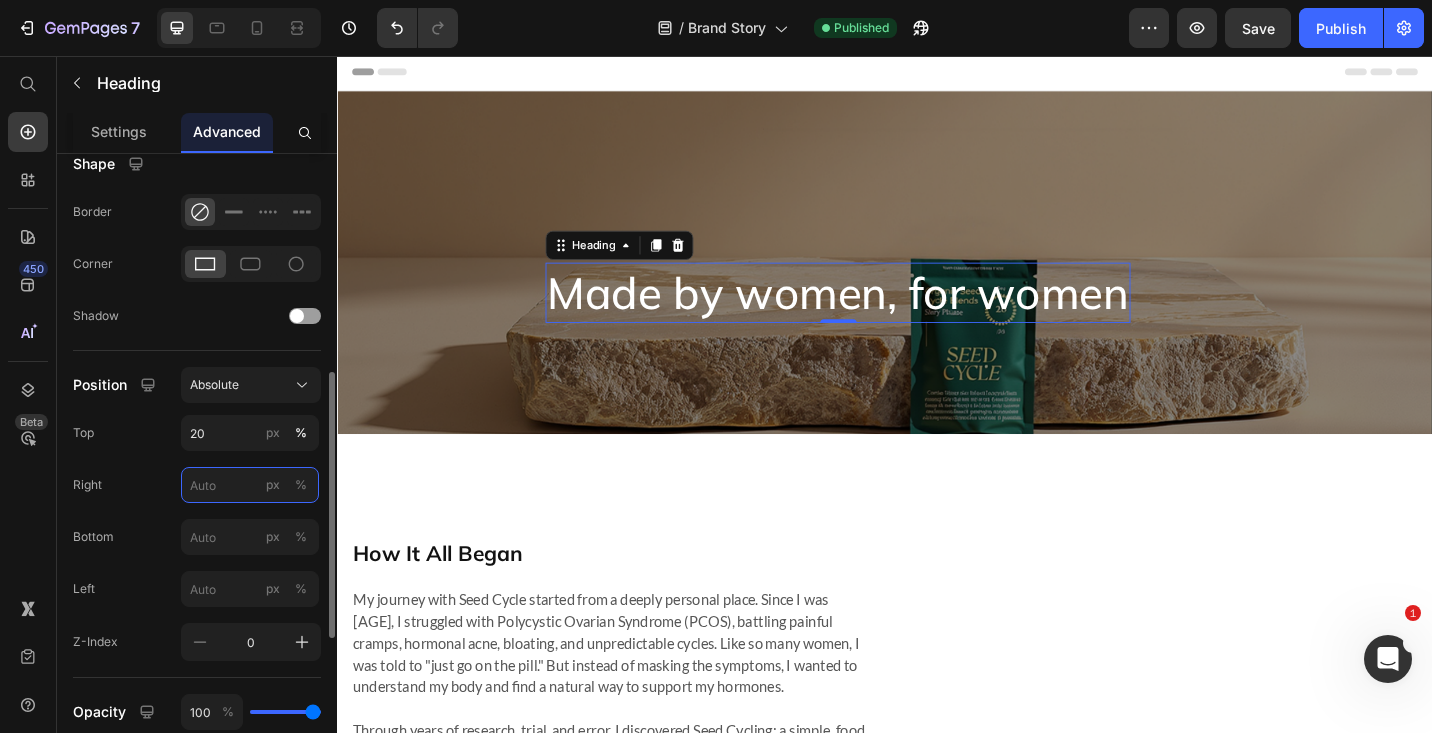 click on "px %" at bounding box center (250, 485) 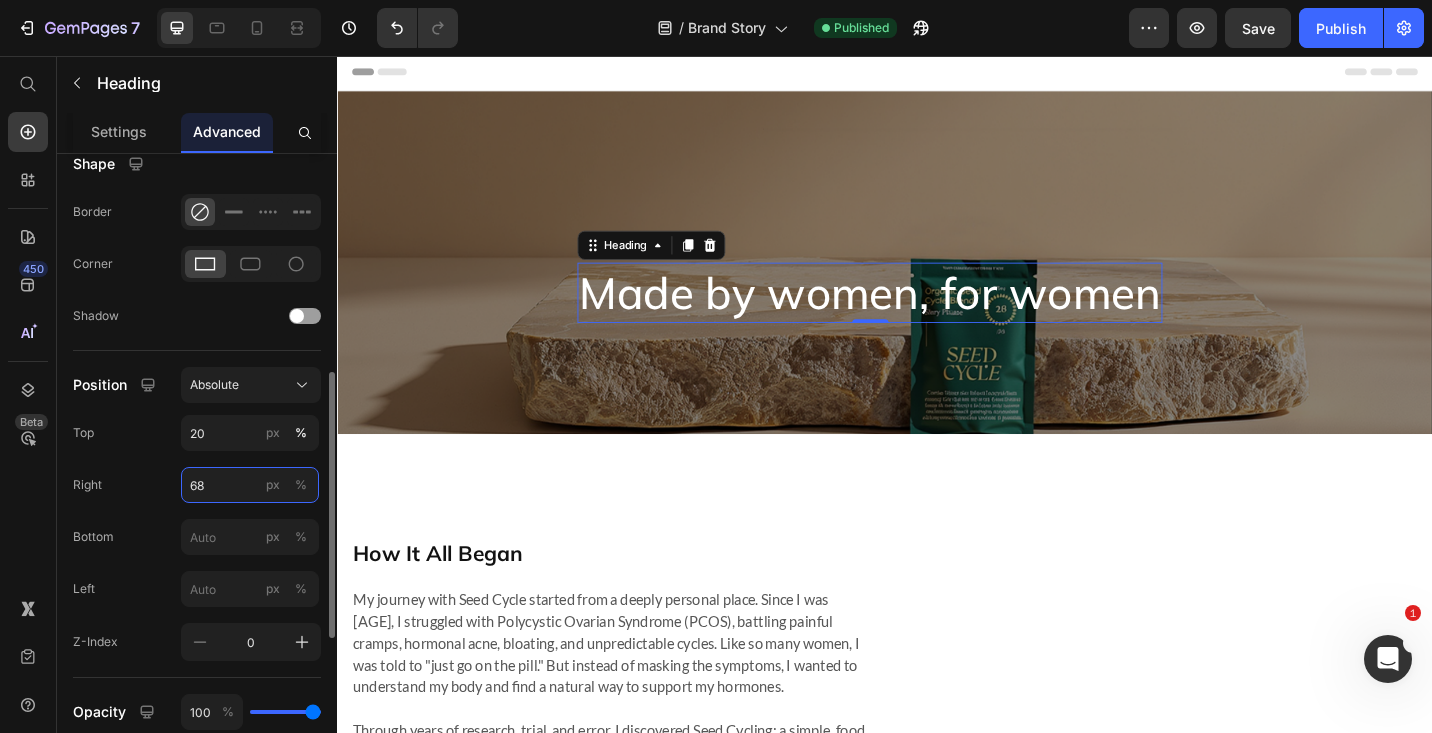 type on "6" 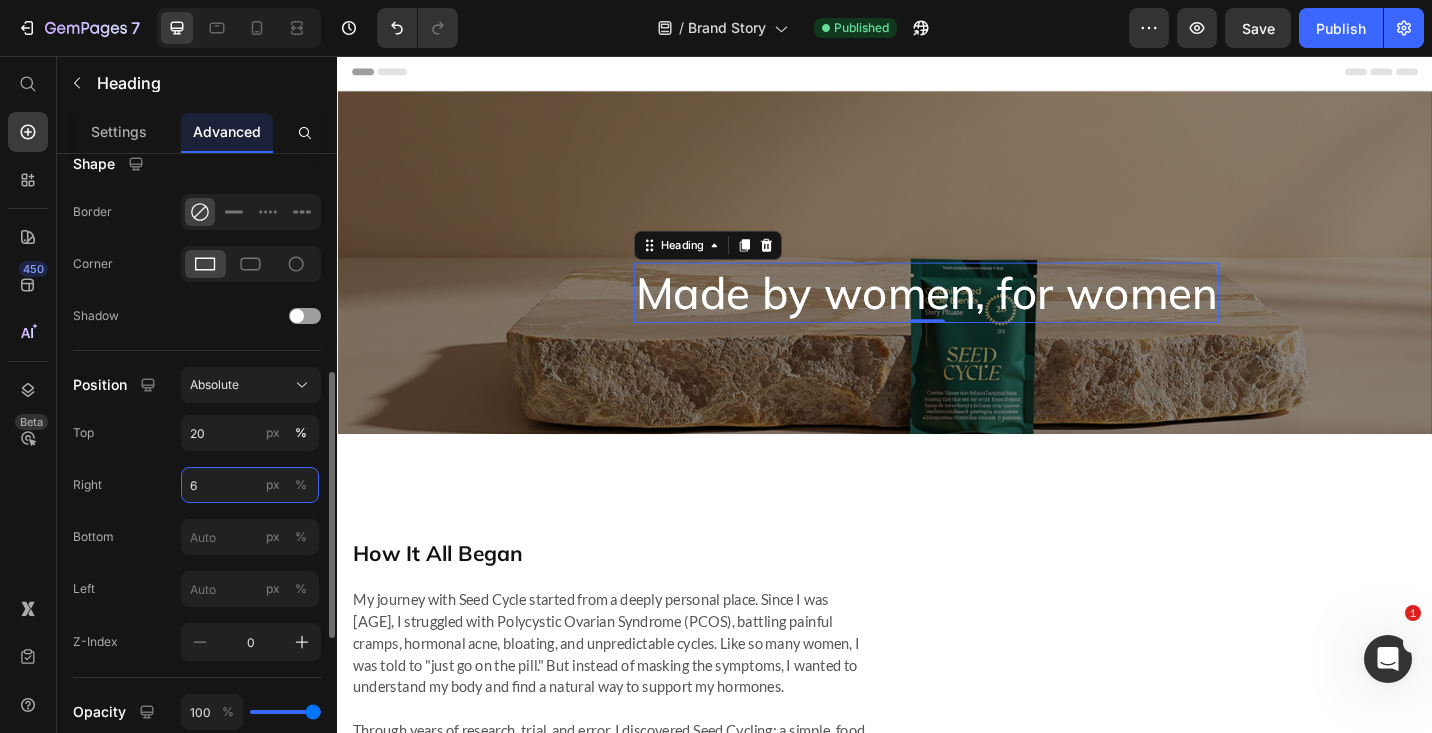 type 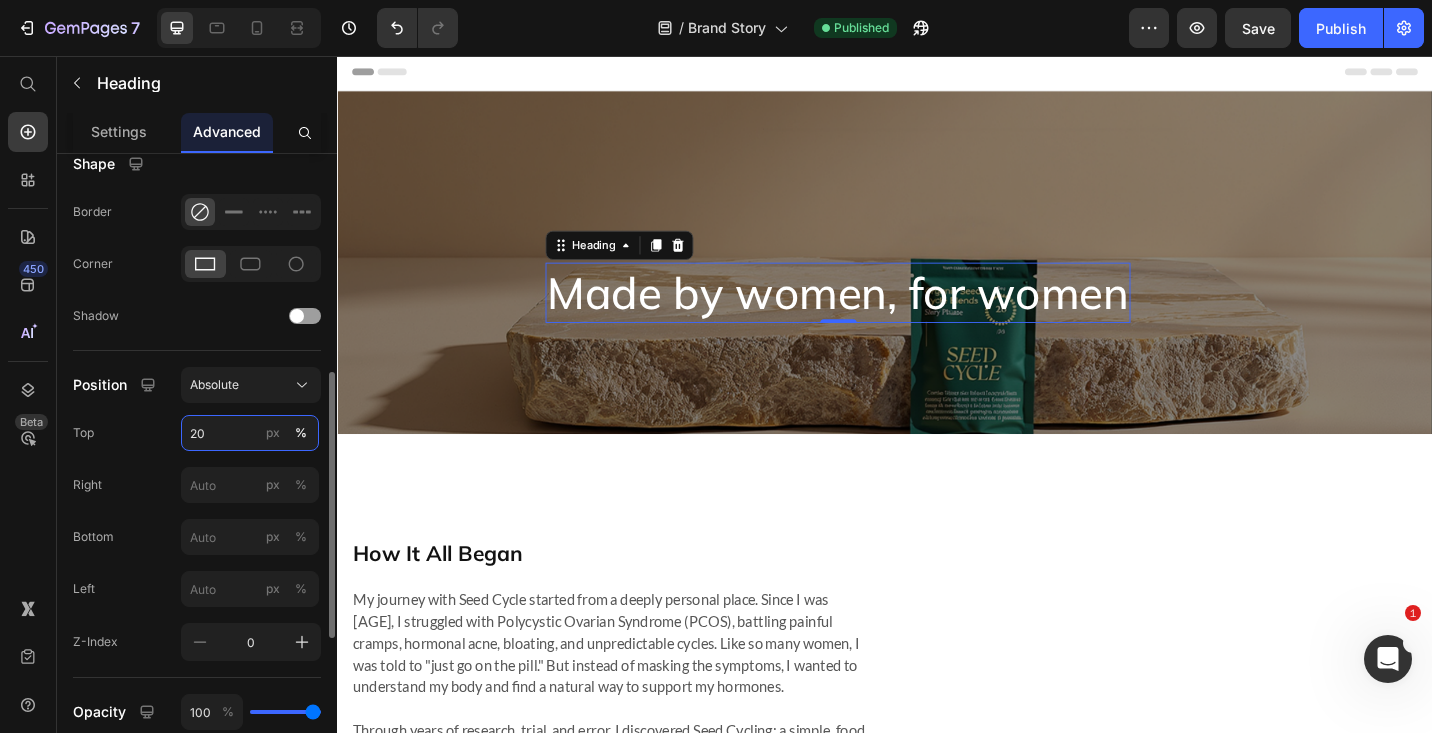 click on "20" at bounding box center [250, 433] 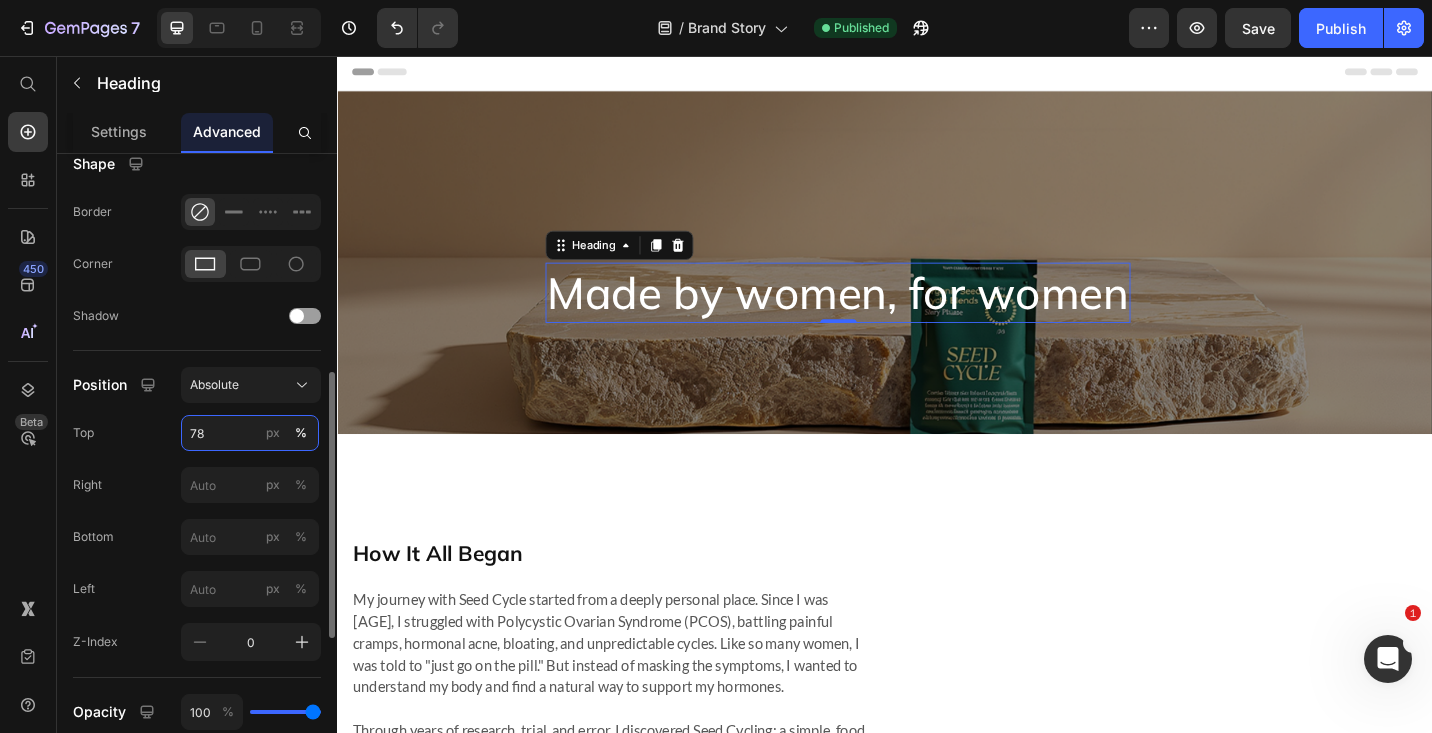 type on "7" 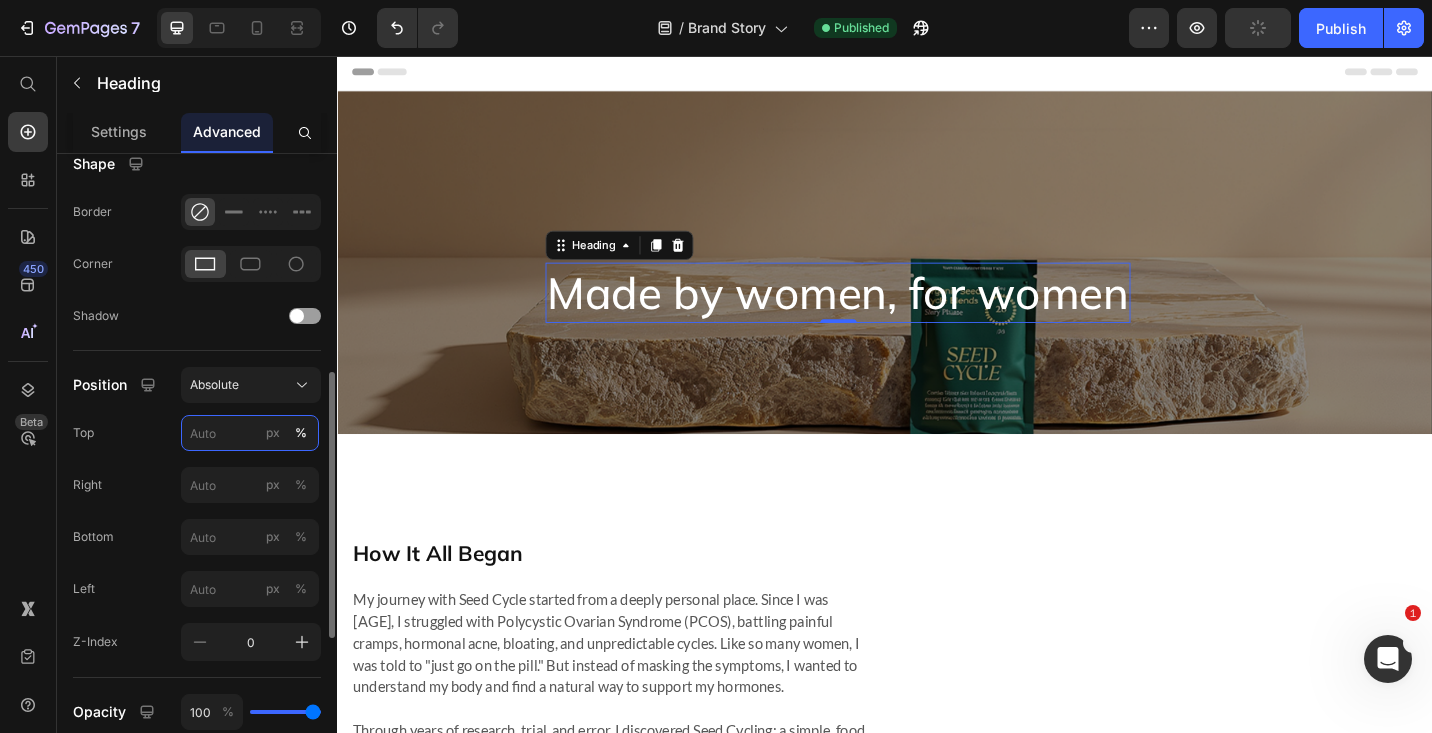 type on "20" 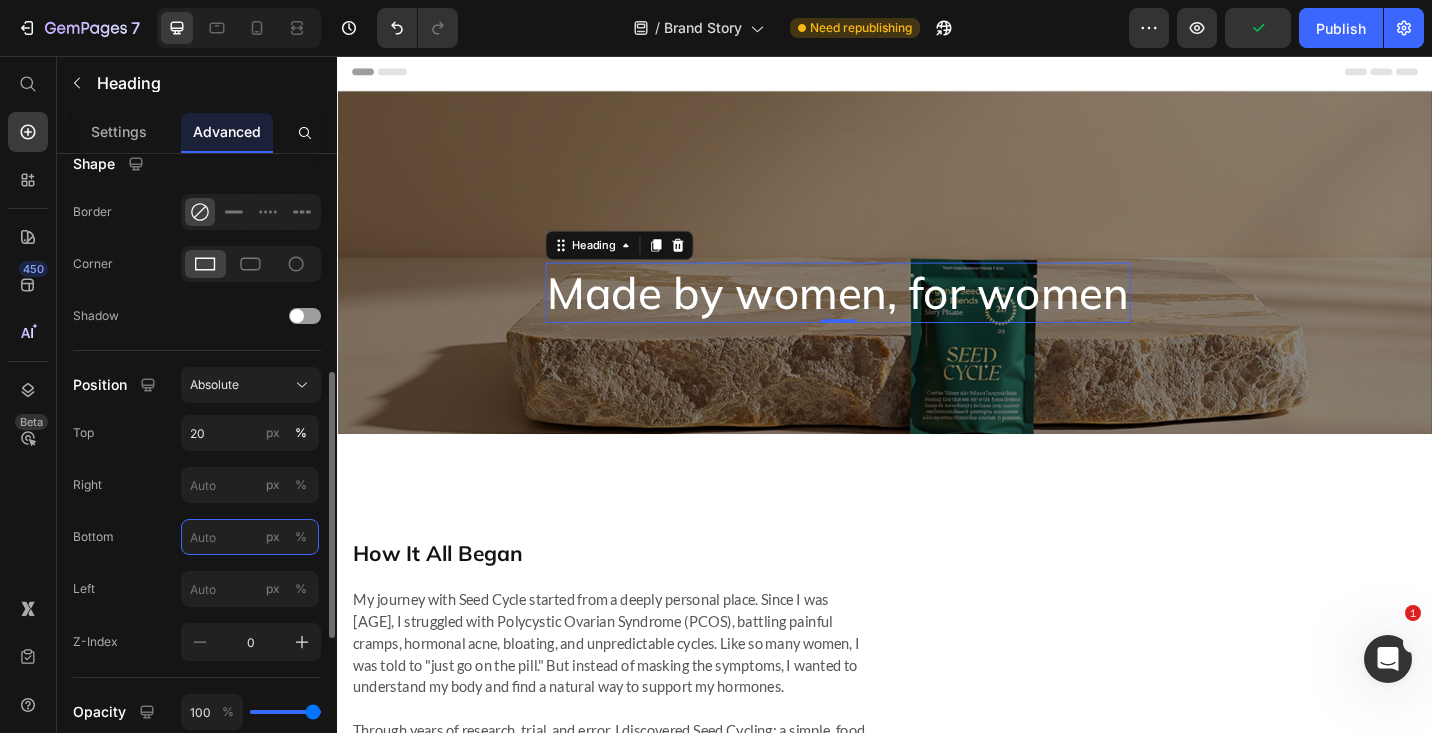 click on "px %" at bounding box center (250, 537) 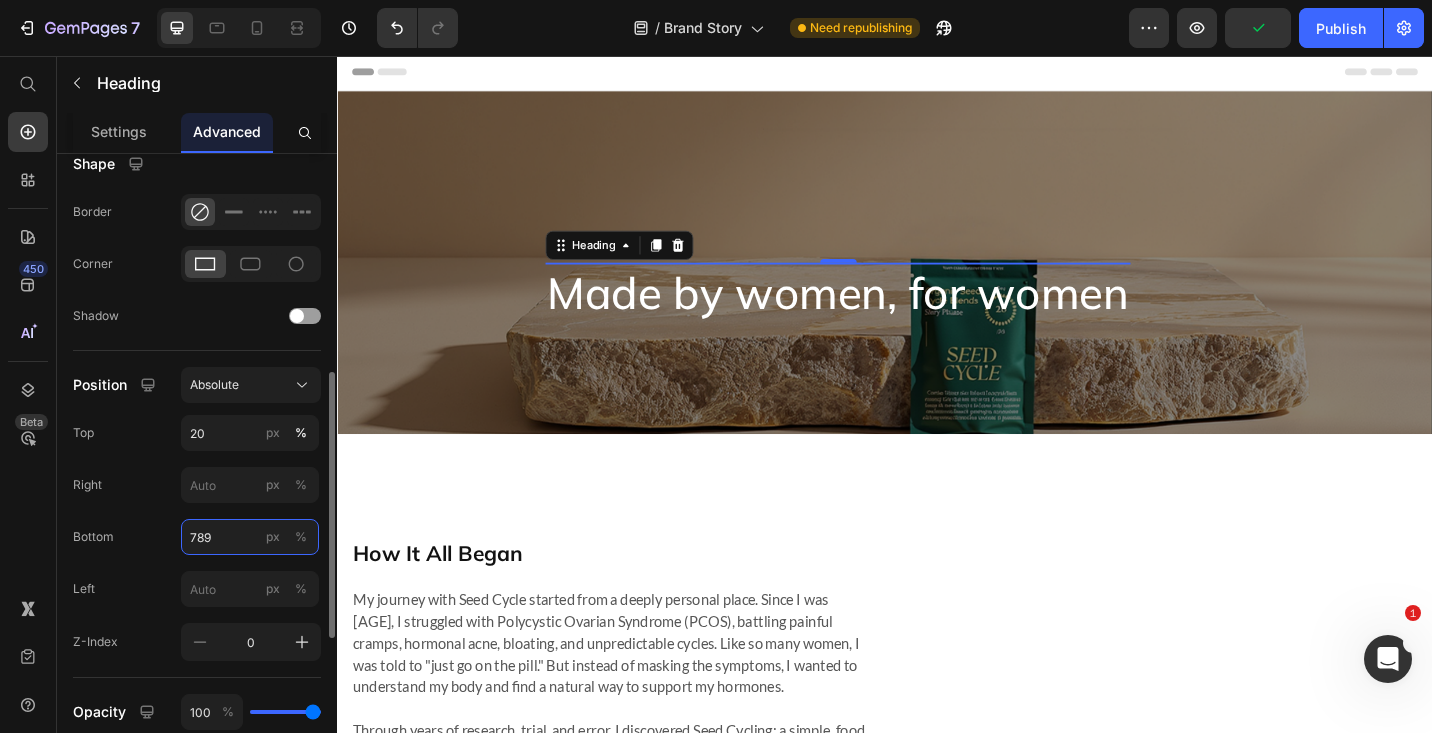 type on "[NUMBER]" 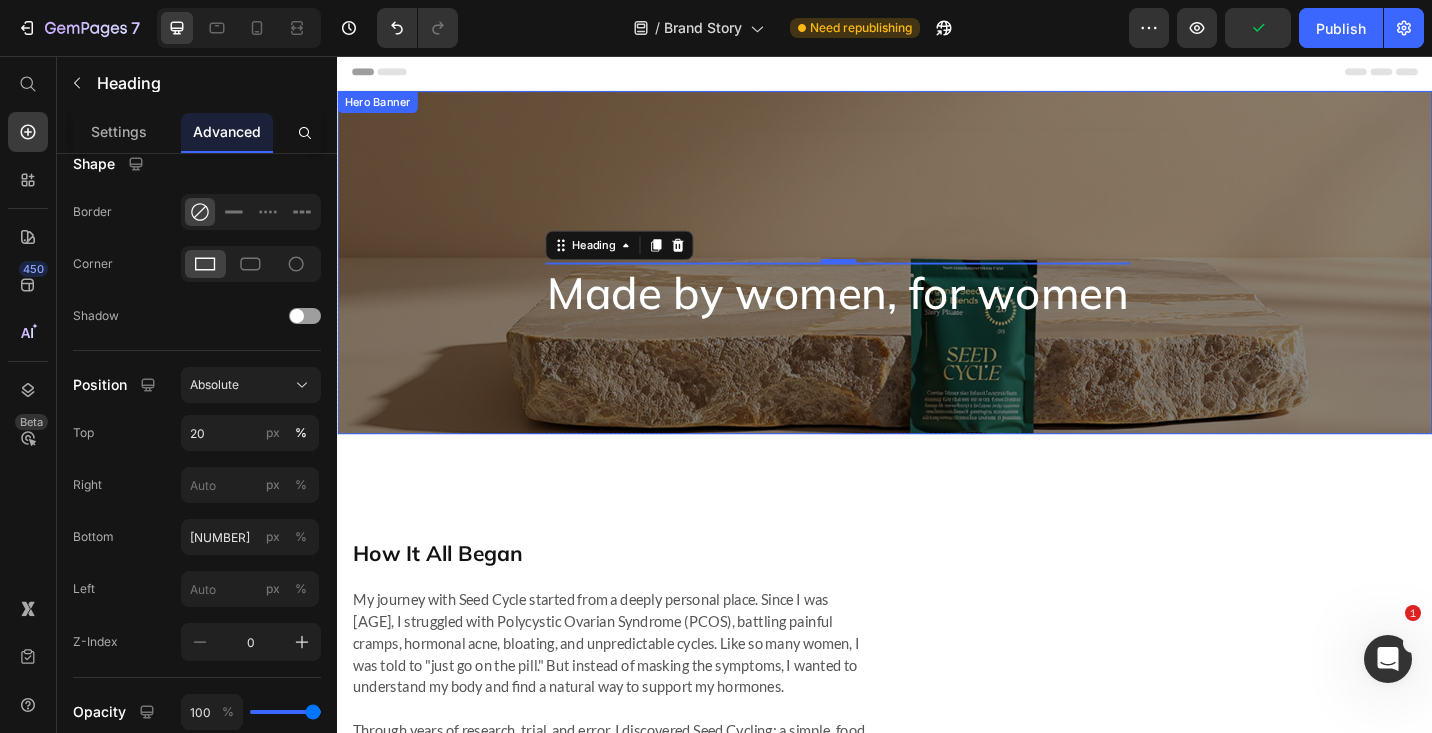 click on "Made by women, for women Heading   0 Row" at bounding box center (937, 282) 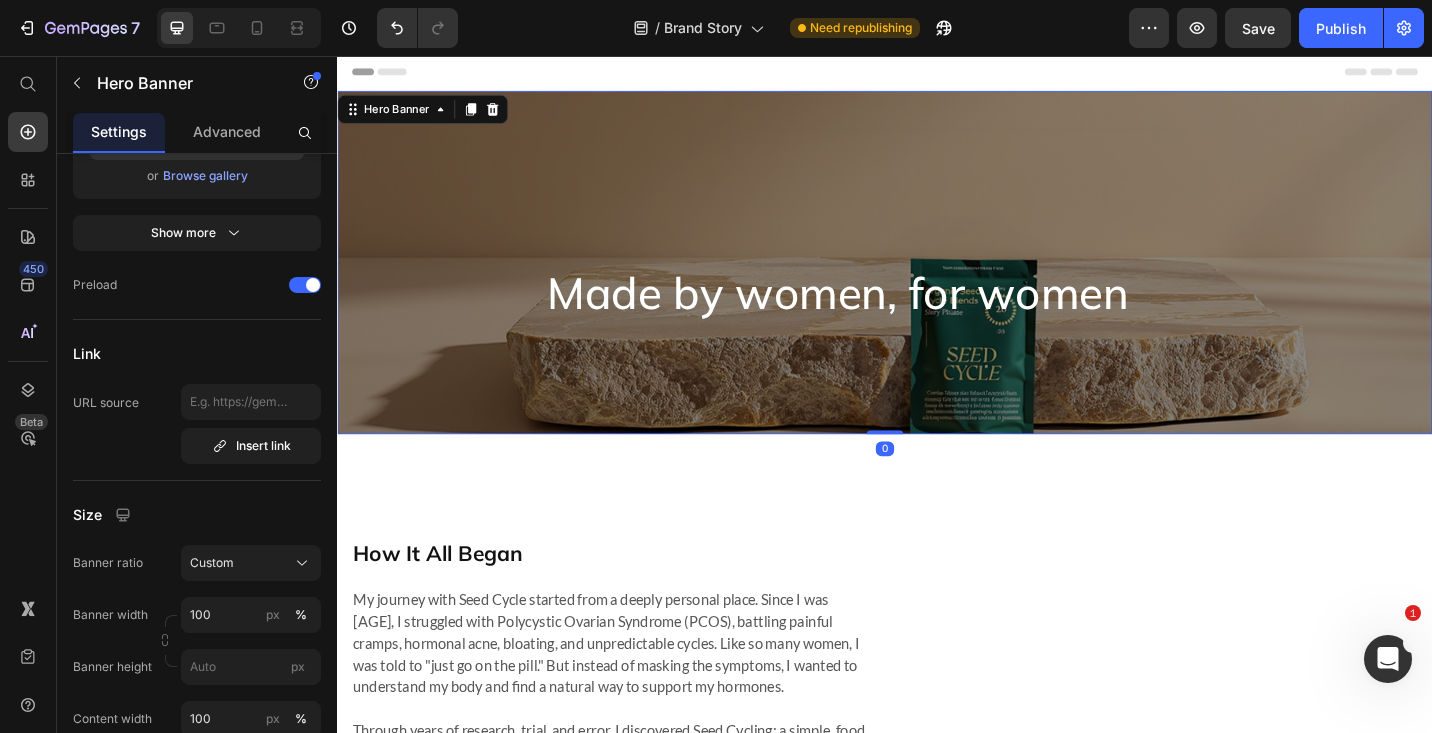 scroll, scrollTop: 0, scrollLeft: 0, axis: both 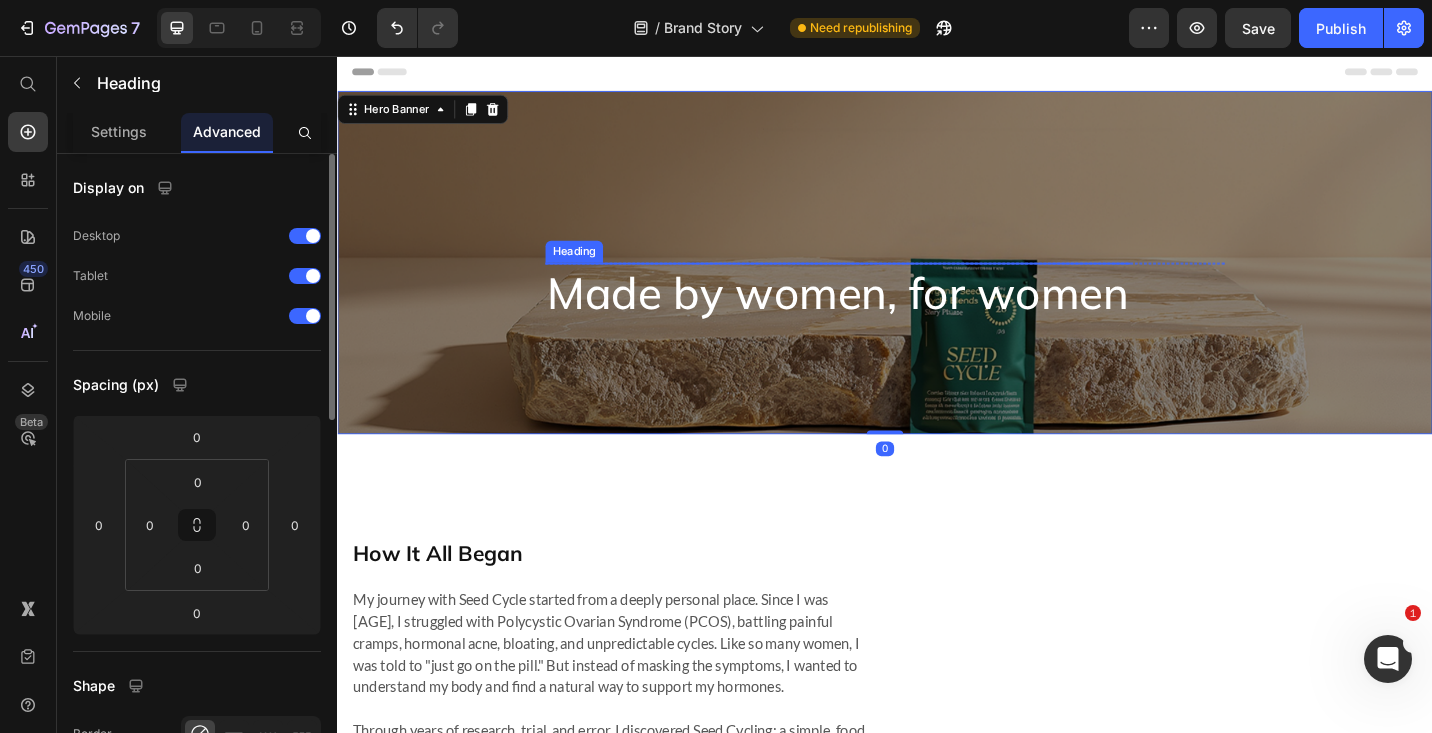 click on "Made by women, for women" at bounding box center [885, 315] 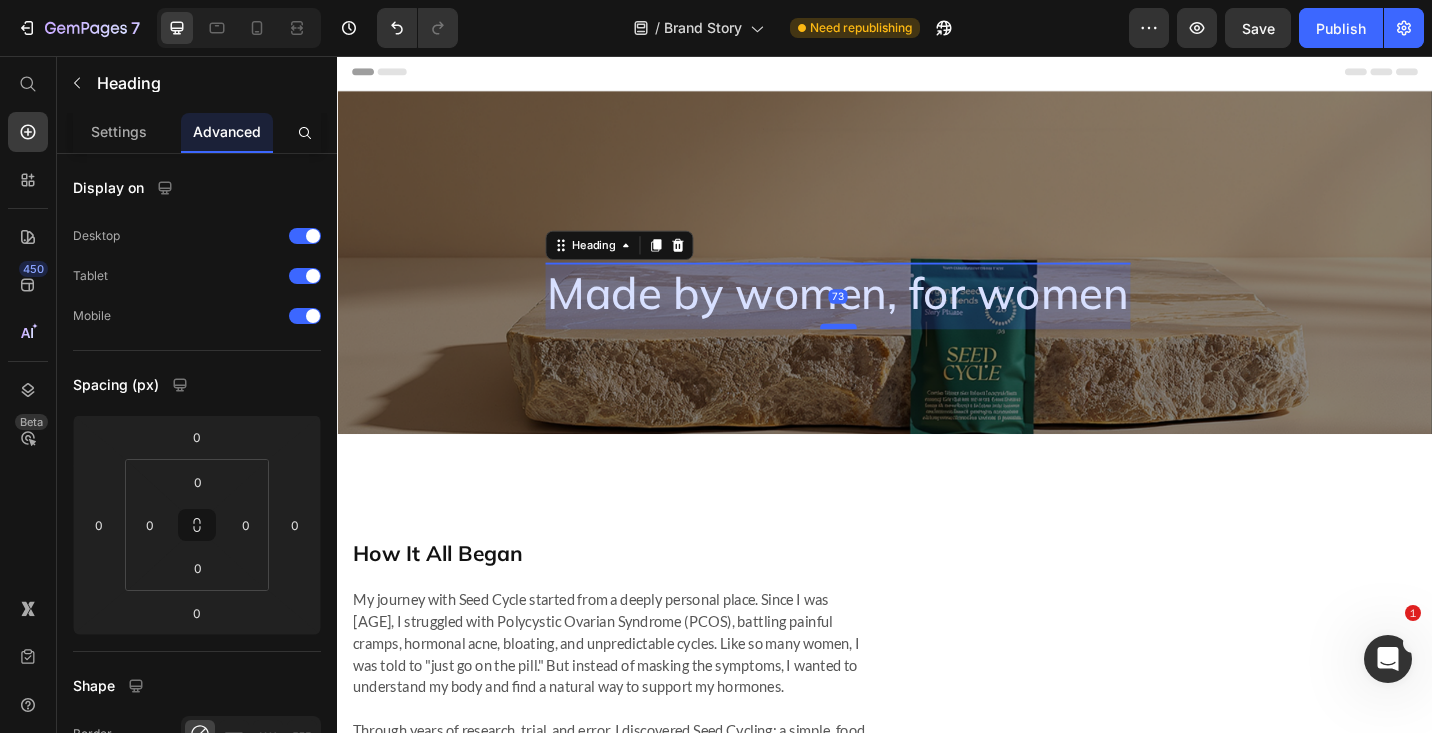 drag, startPoint x: 870, startPoint y: 279, endPoint x: 869, endPoint y: 352, distance: 73.00685 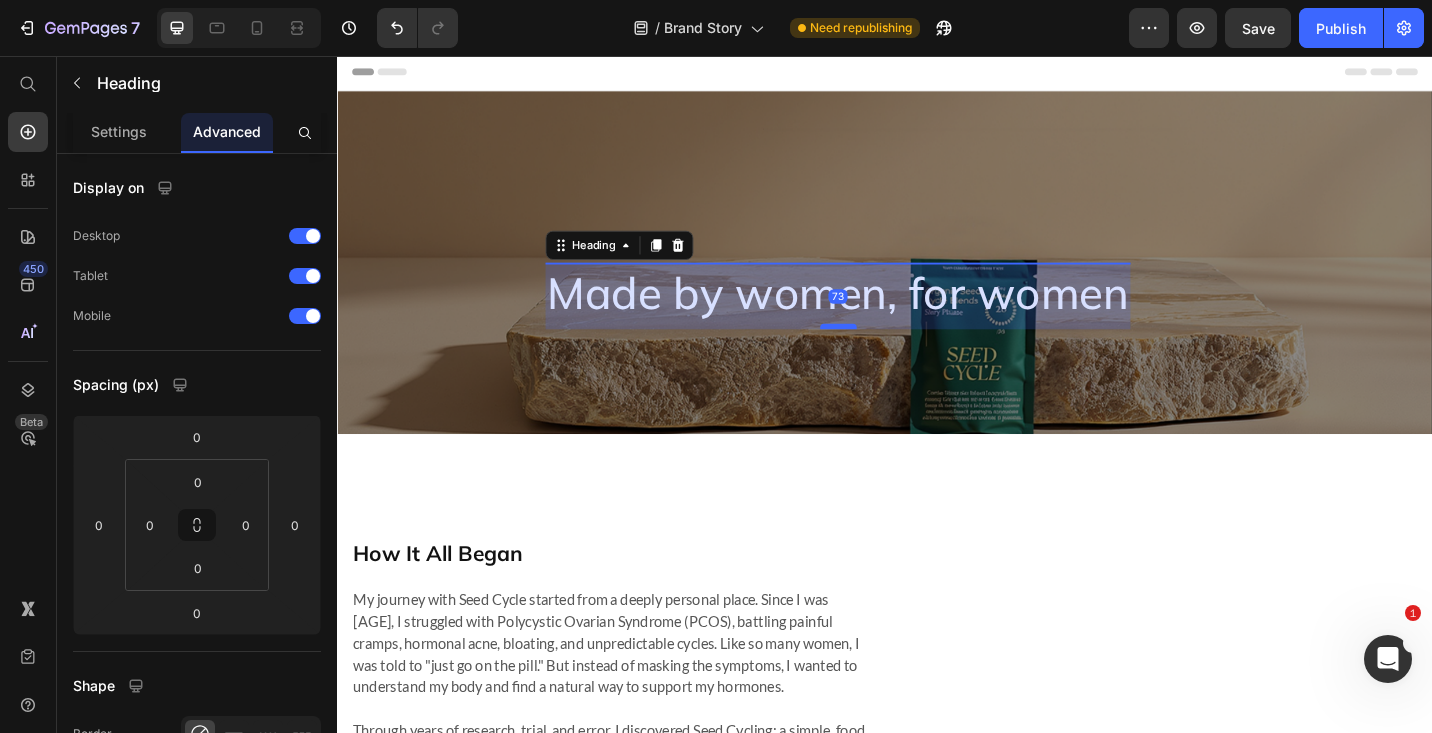 click at bounding box center [886, 352] 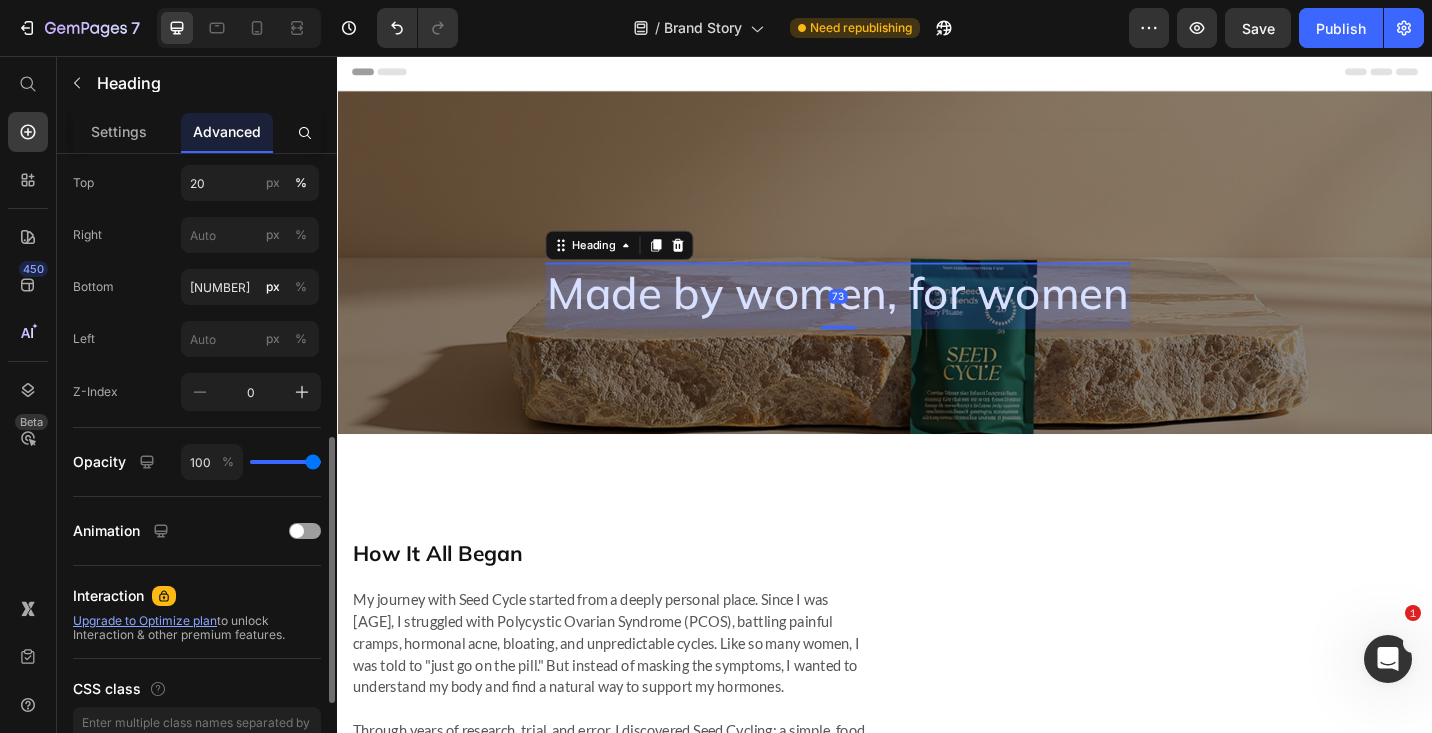 scroll, scrollTop: 744, scrollLeft: 0, axis: vertical 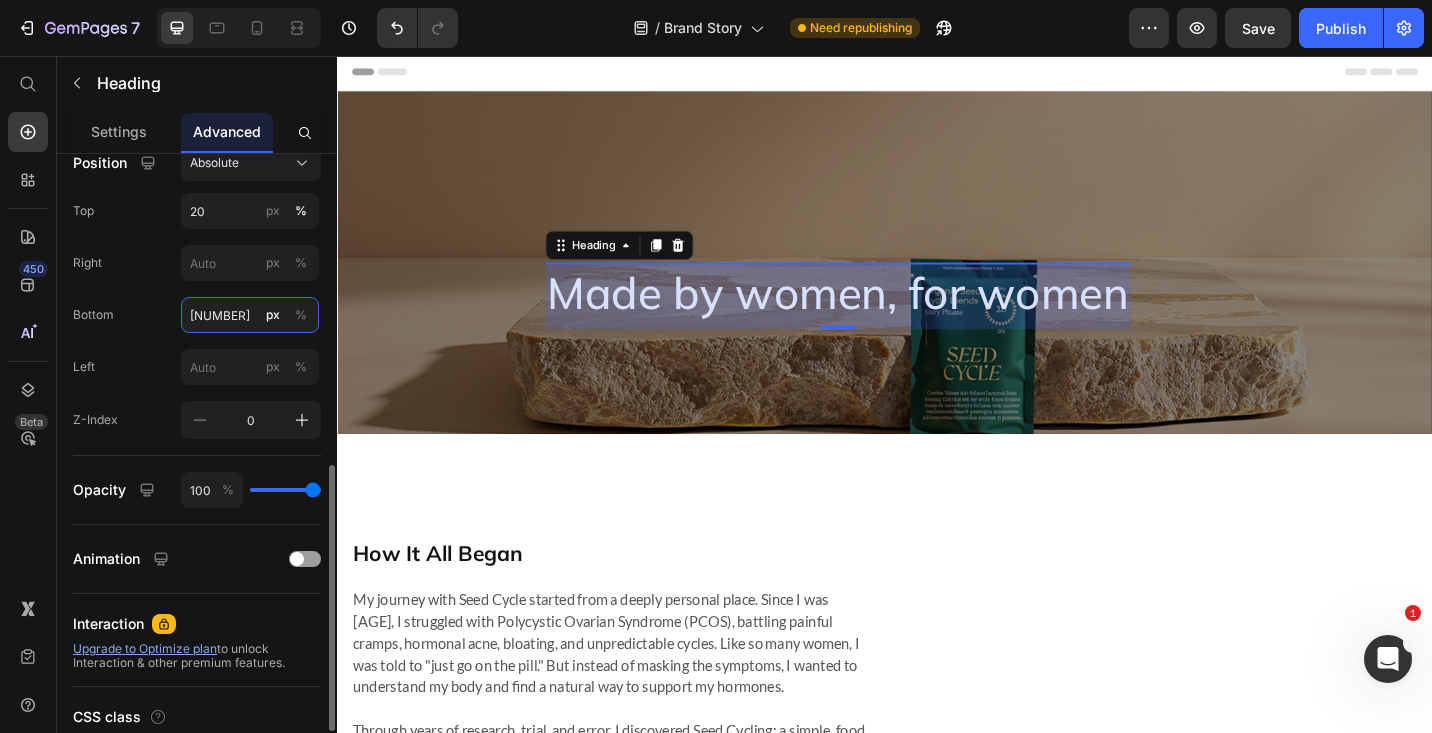 click on "[NUMBER]" at bounding box center (250, 315) 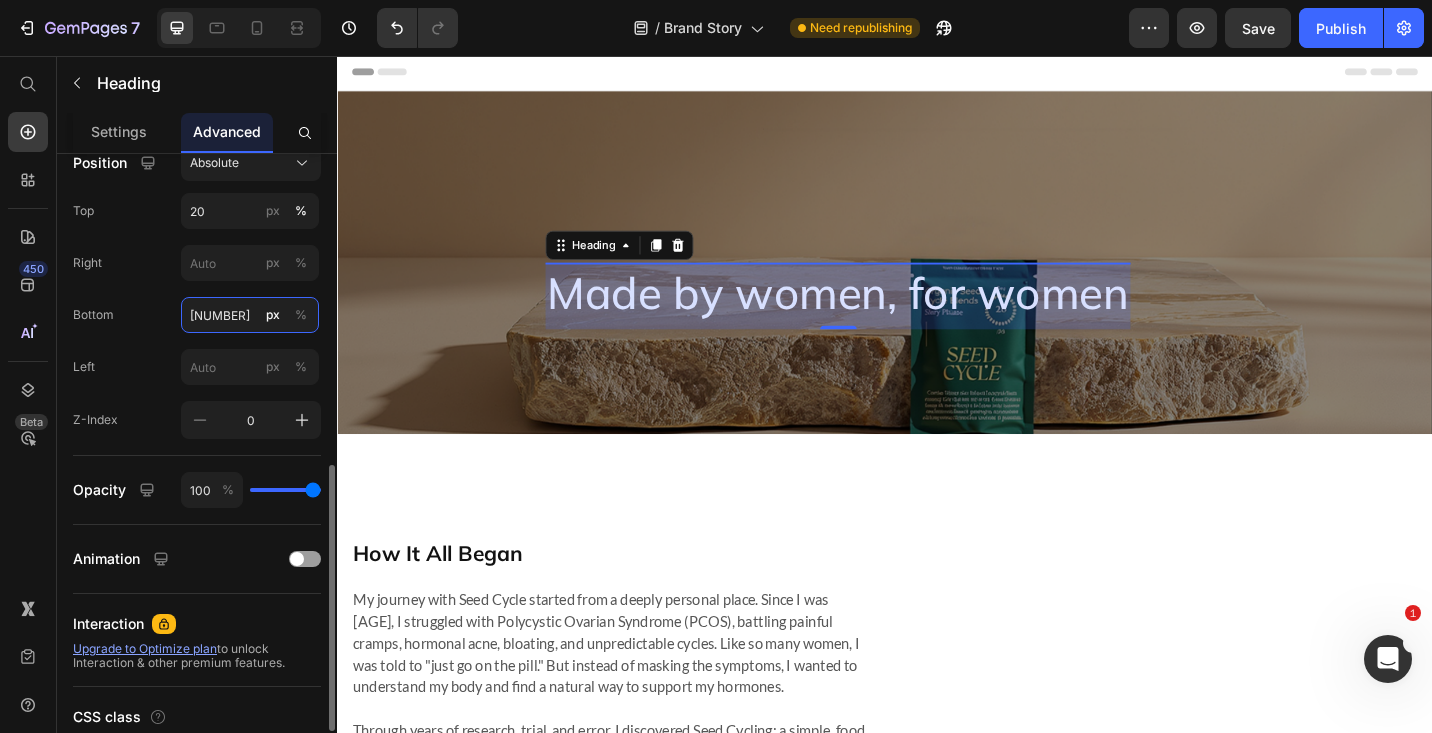 click on "[NUMBER]" at bounding box center (250, 315) 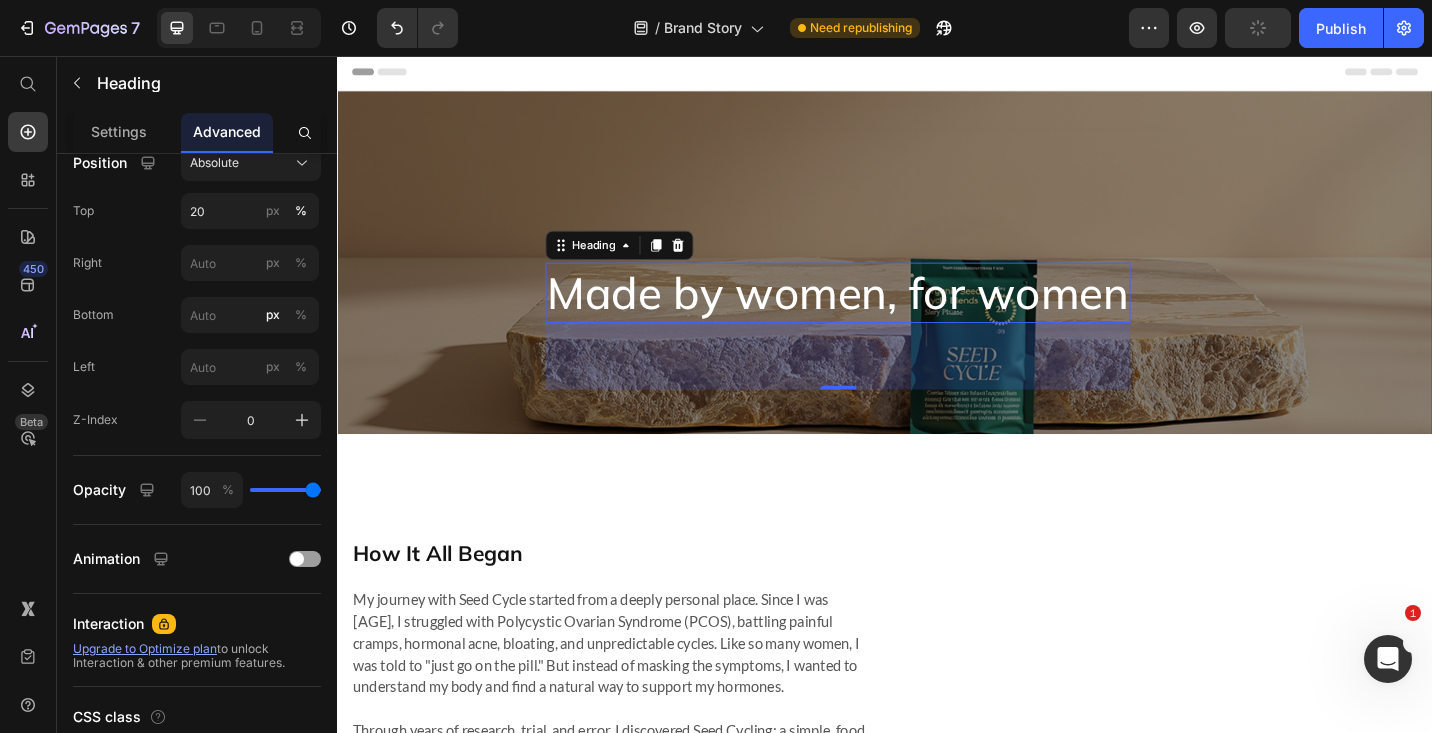 click on "Made by women, for women Heading [NUMBER]" at bounding box center (885, 315) 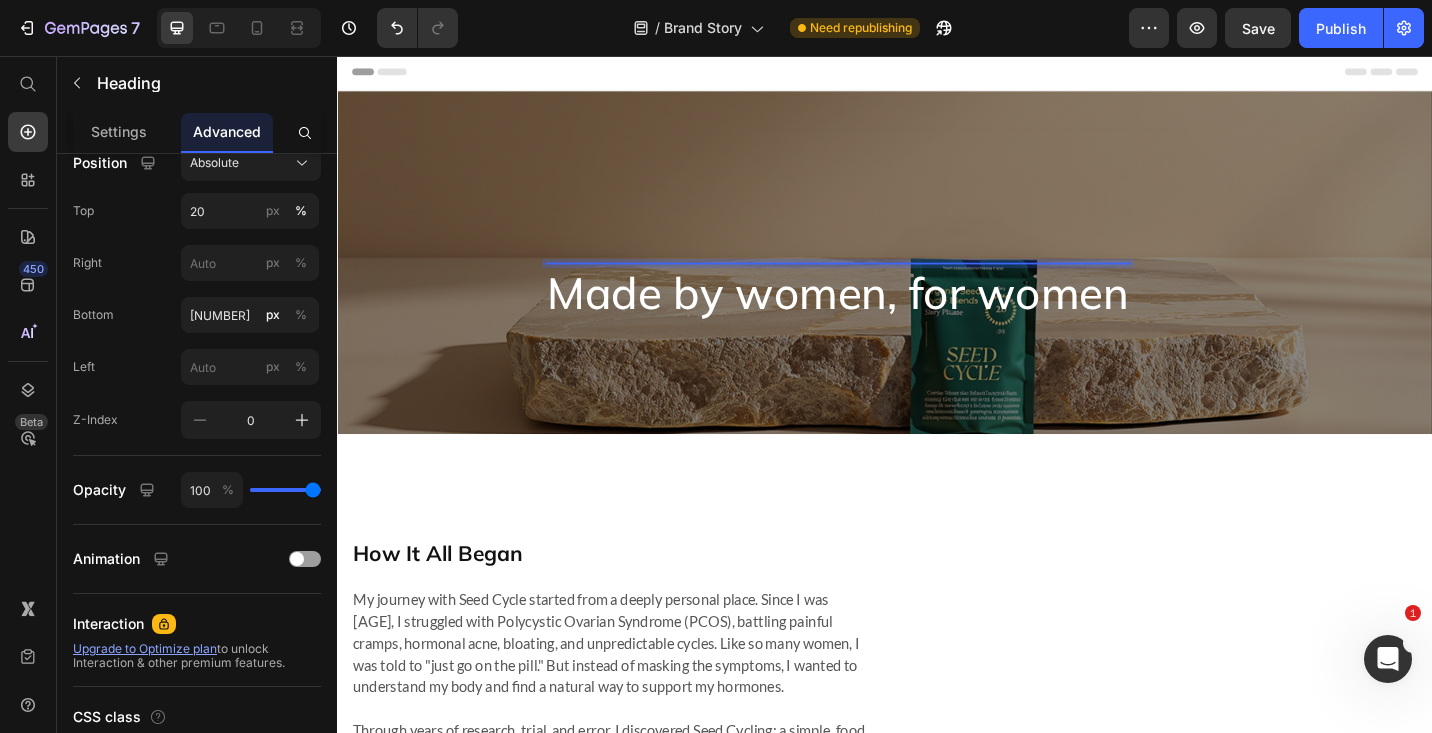 click on "Made by women, for women" at bounding box center [885, 315] 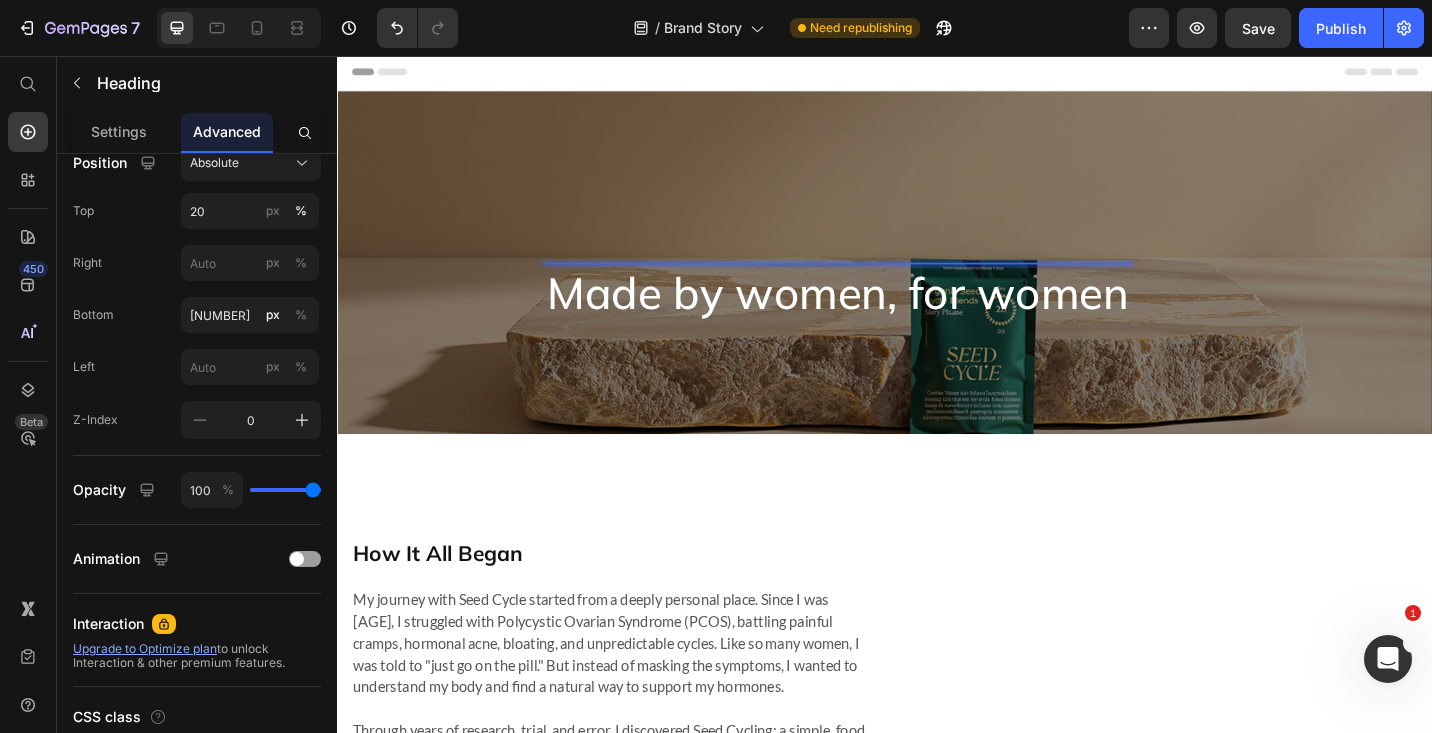 click on "Made by women, for women Heading [NUMBER] Row" at bounding box center (937, 282) 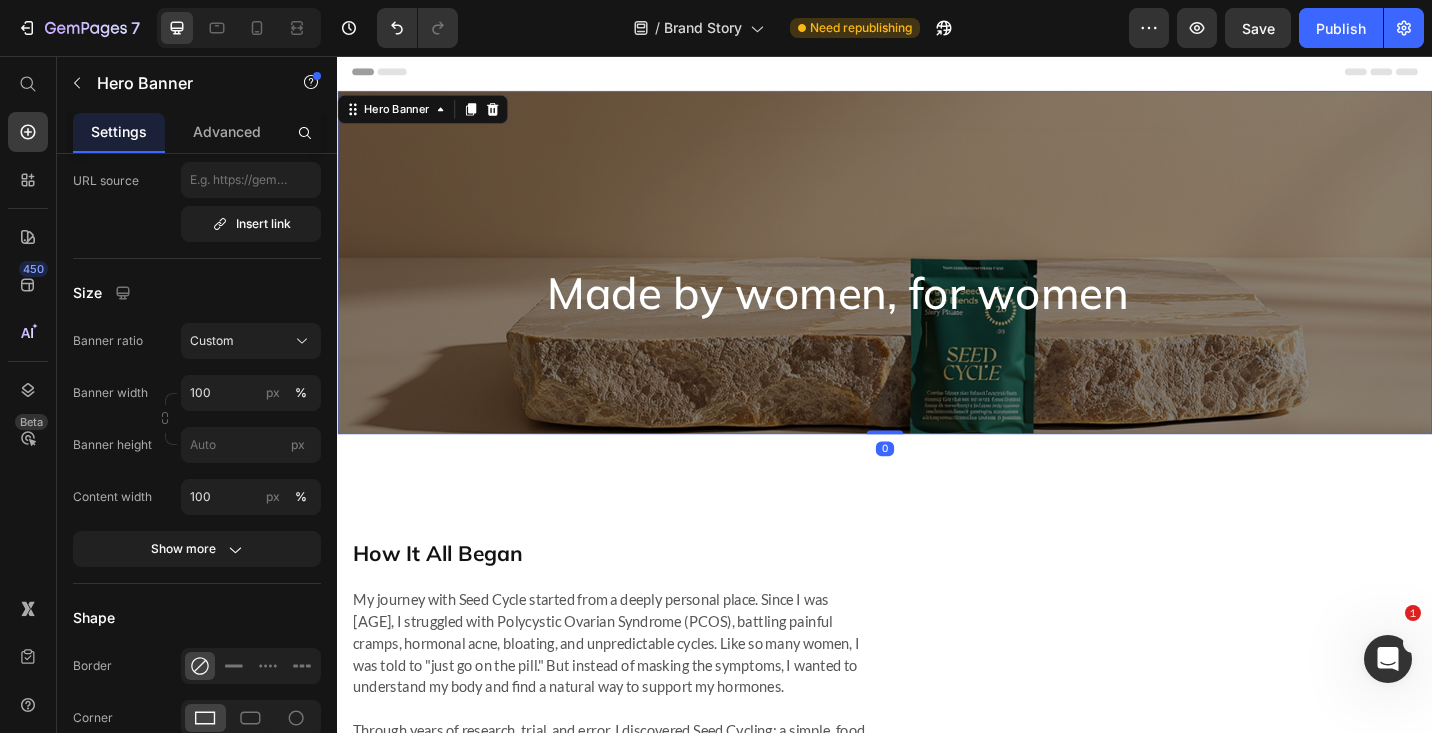 scroll, scrollTop: 0, scrollLeft: 0, axis: both 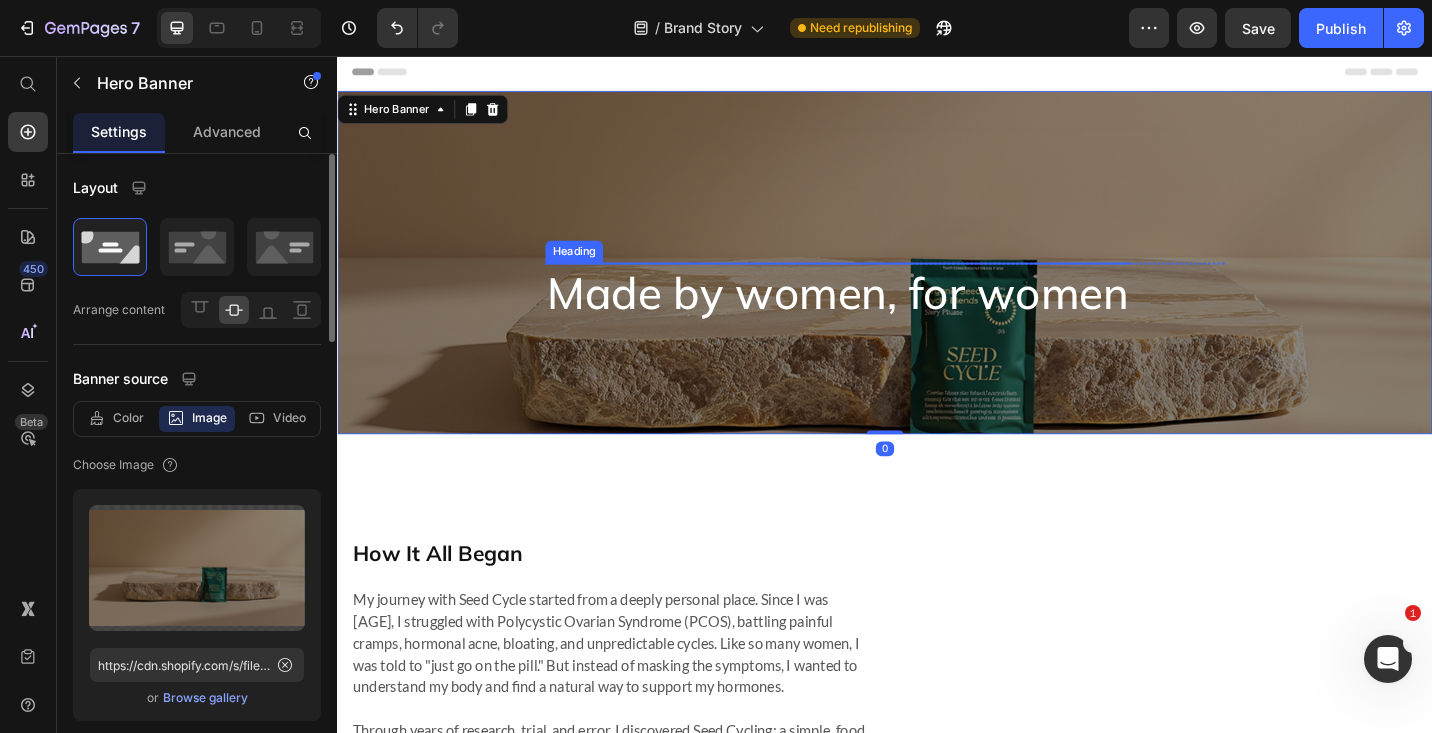 click on "Made by women, for women" at bounding box center (885, 315) 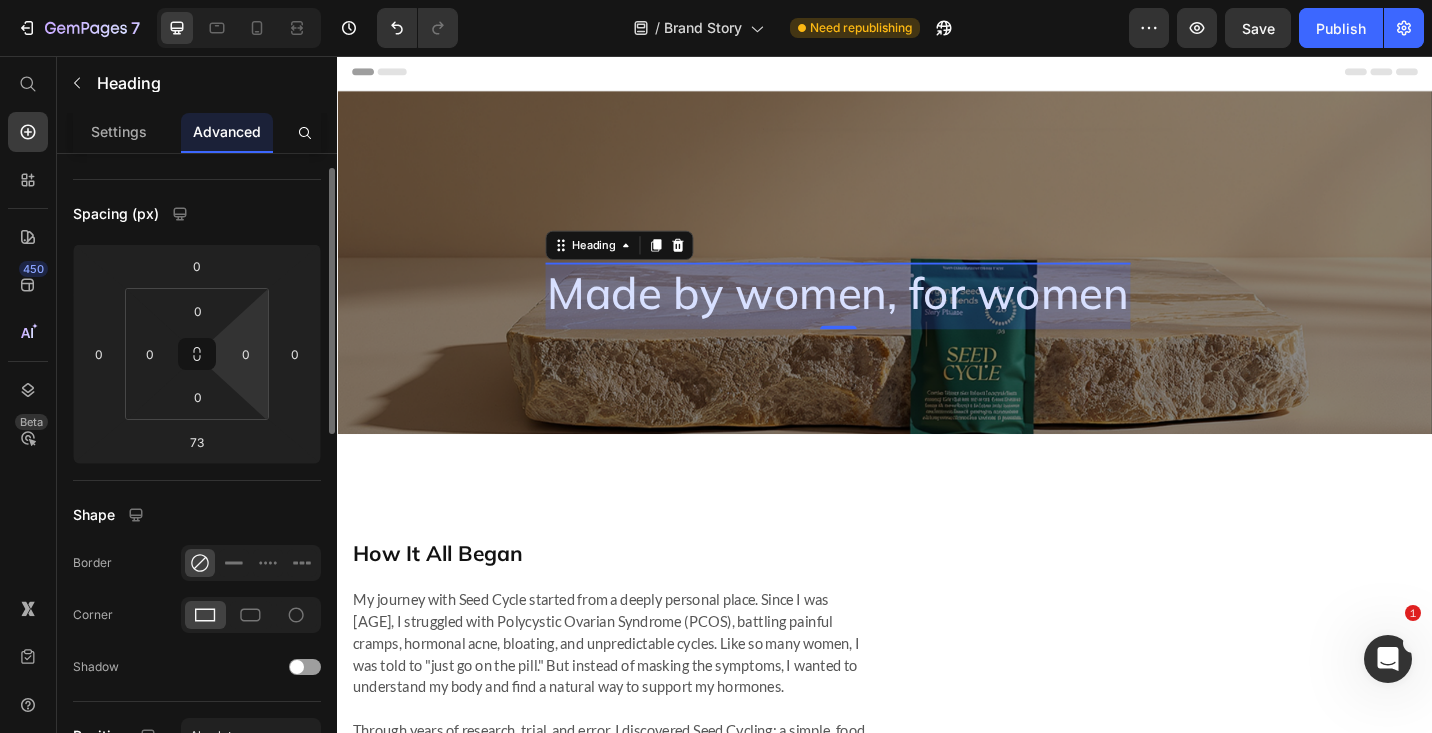 scroll, scrollTop: 99, scrollLeft: 0, axis: vertical 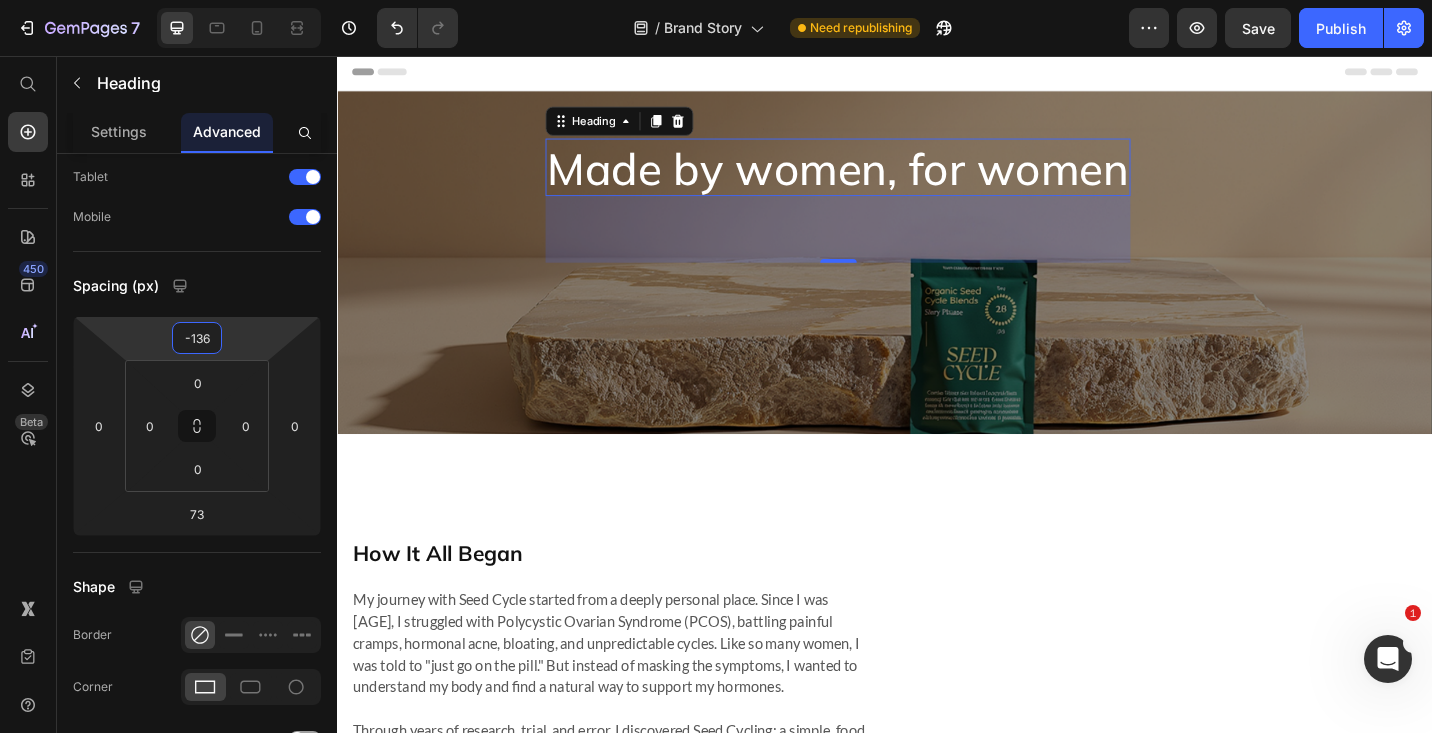 type on "-138" 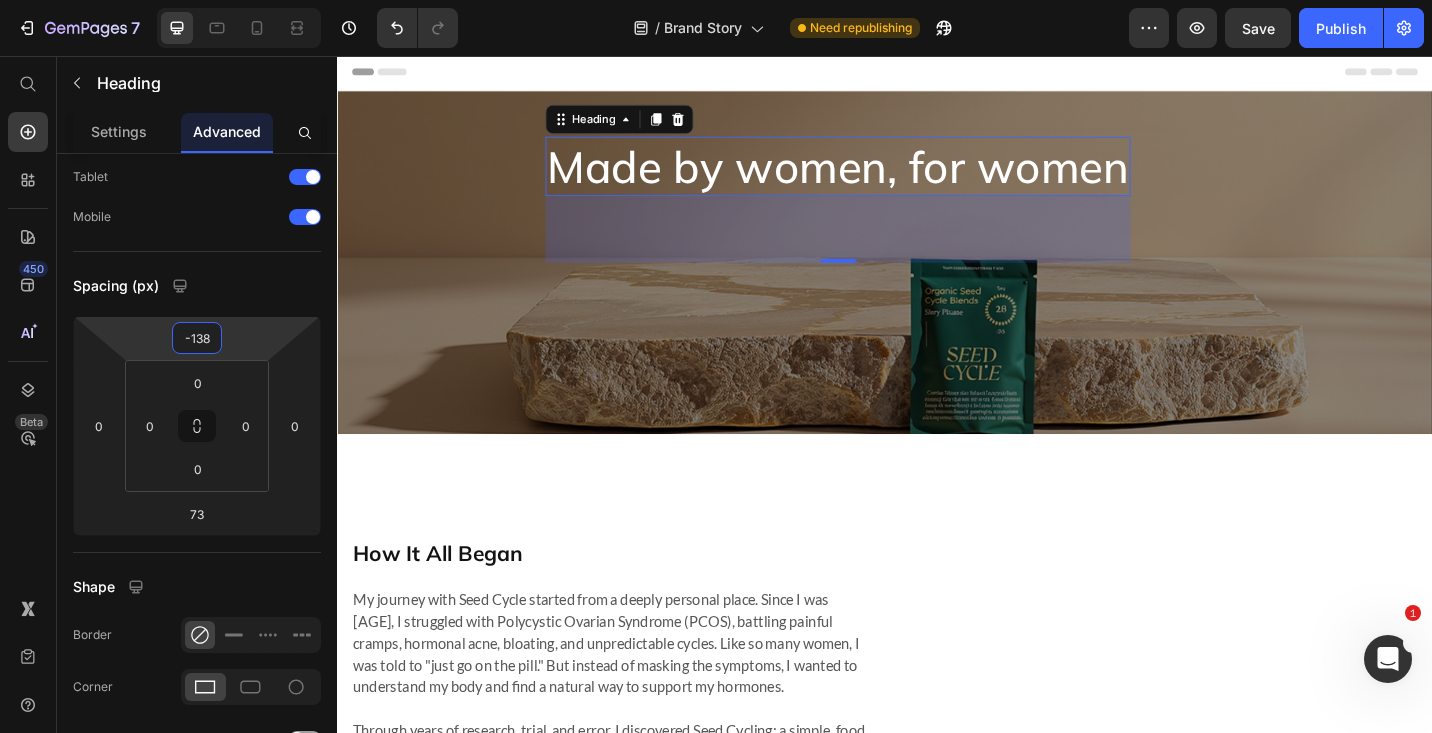 drag, startPoint x: 208, startPoint y: 358, endPoint x: 209, endPoint y: 427, distance: 69.00725 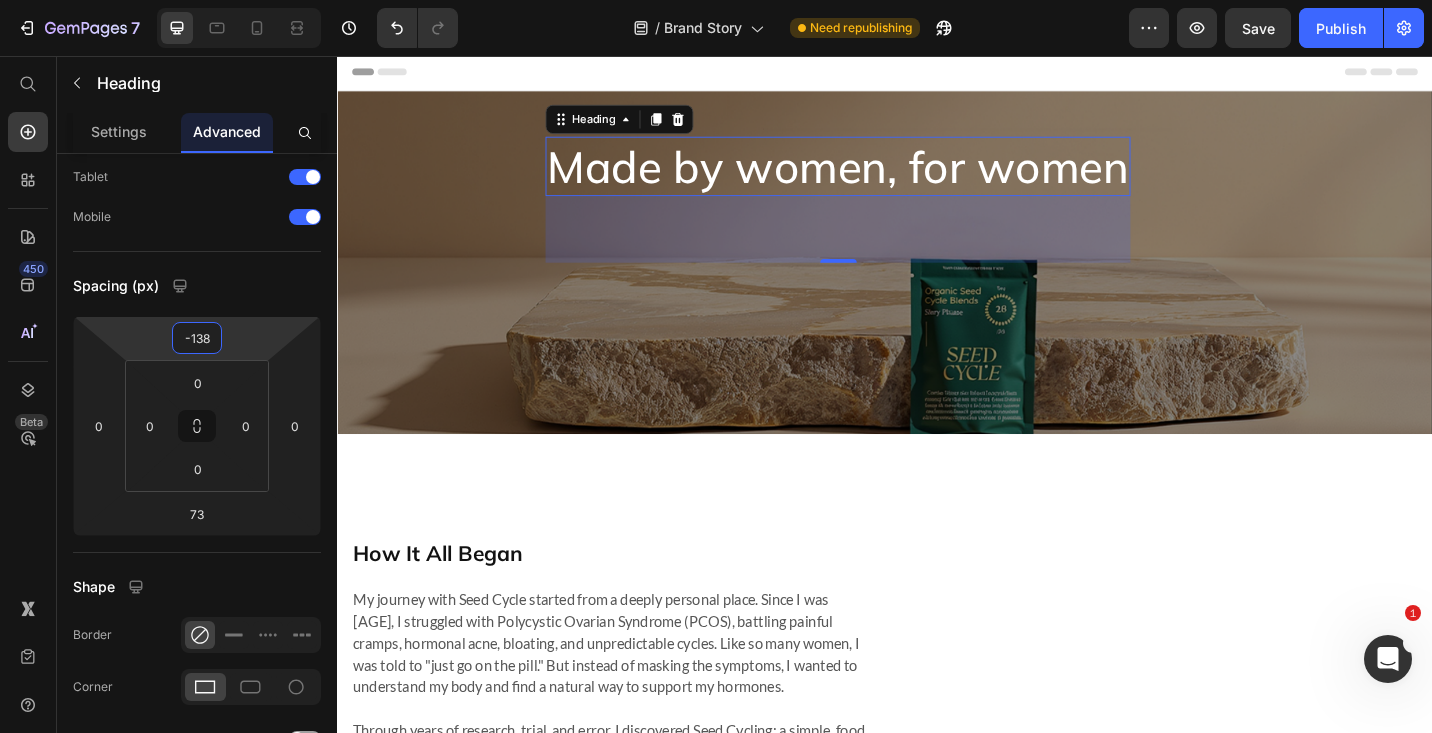 click on "Made by women, for women Heading [NUMBER] Row" at bounding box center (937, 282) 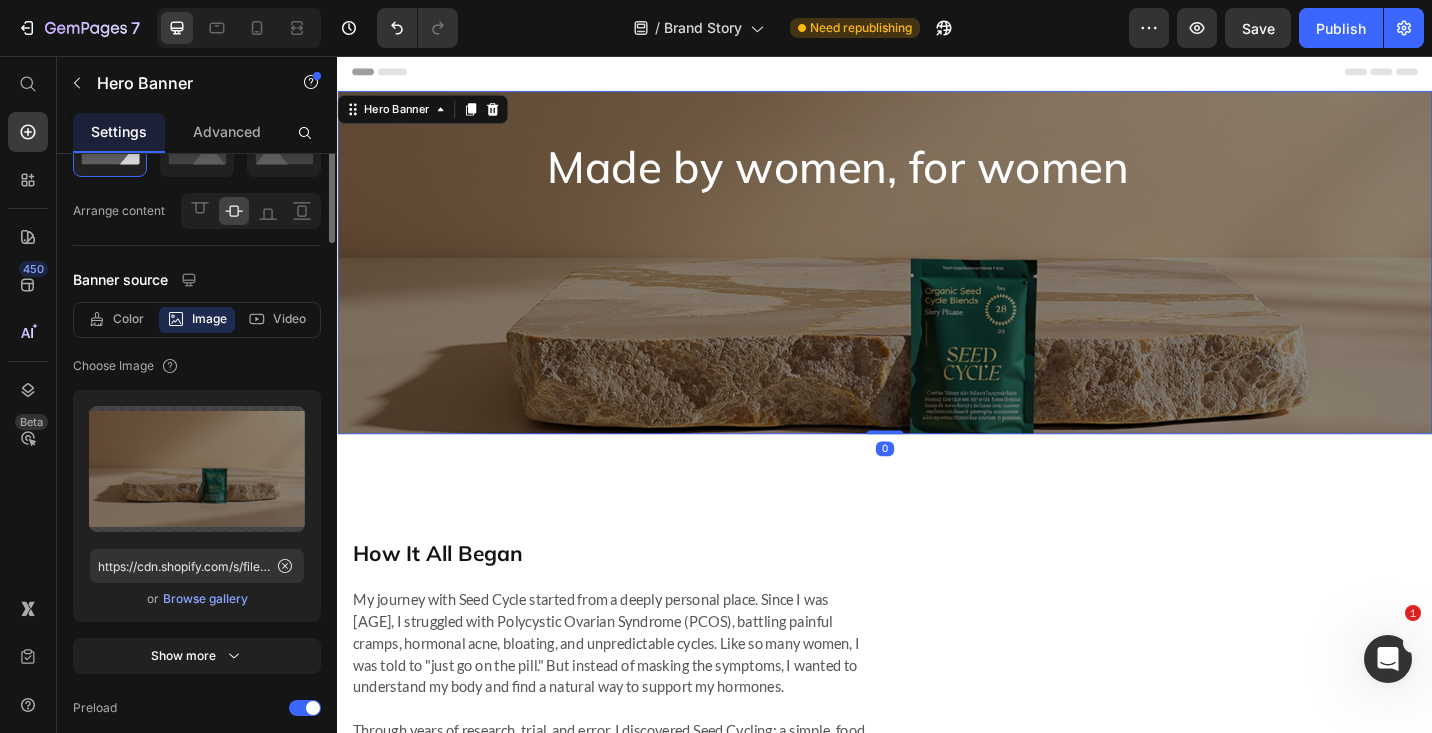 scroll, scrollTop: 0, scrollLeft: 0, axis: both 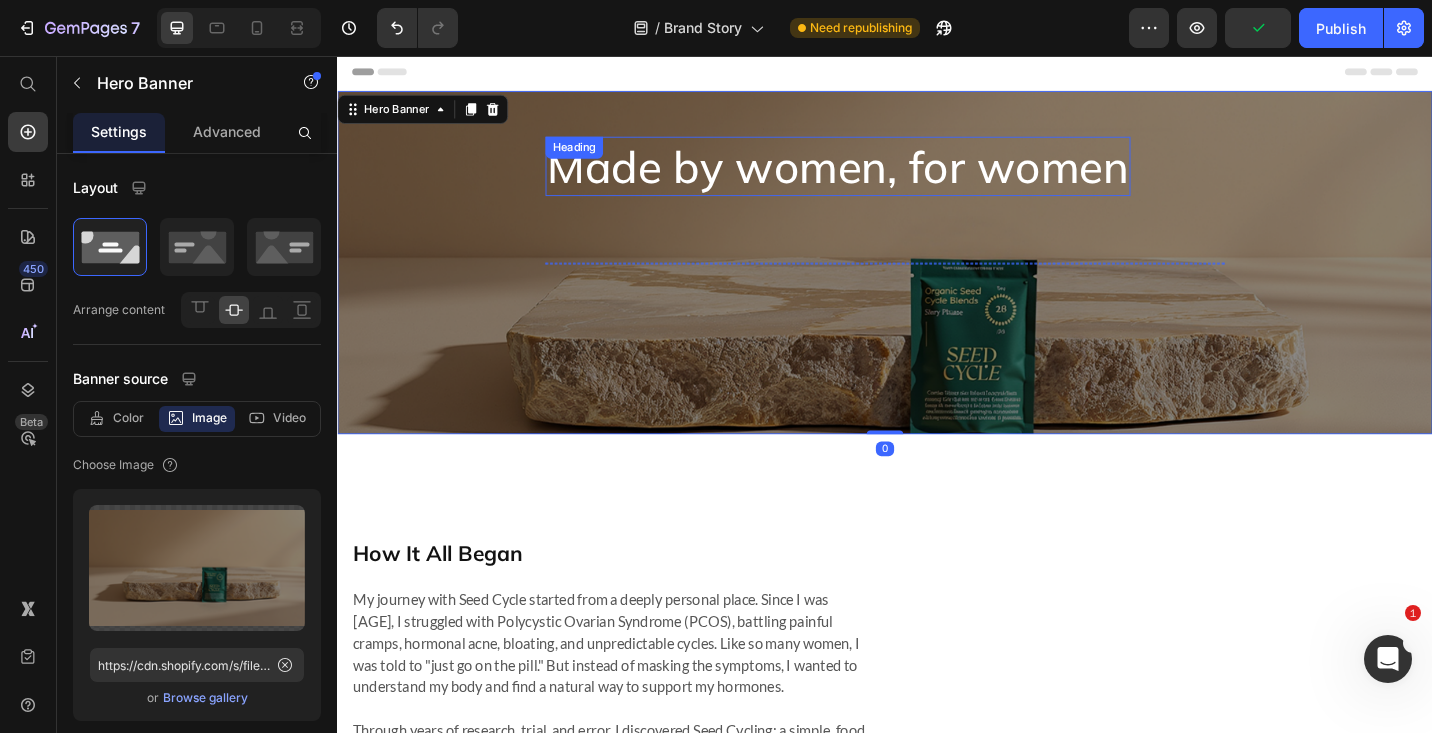 click on "Made by women, for women" at bounding box center (885, 177) 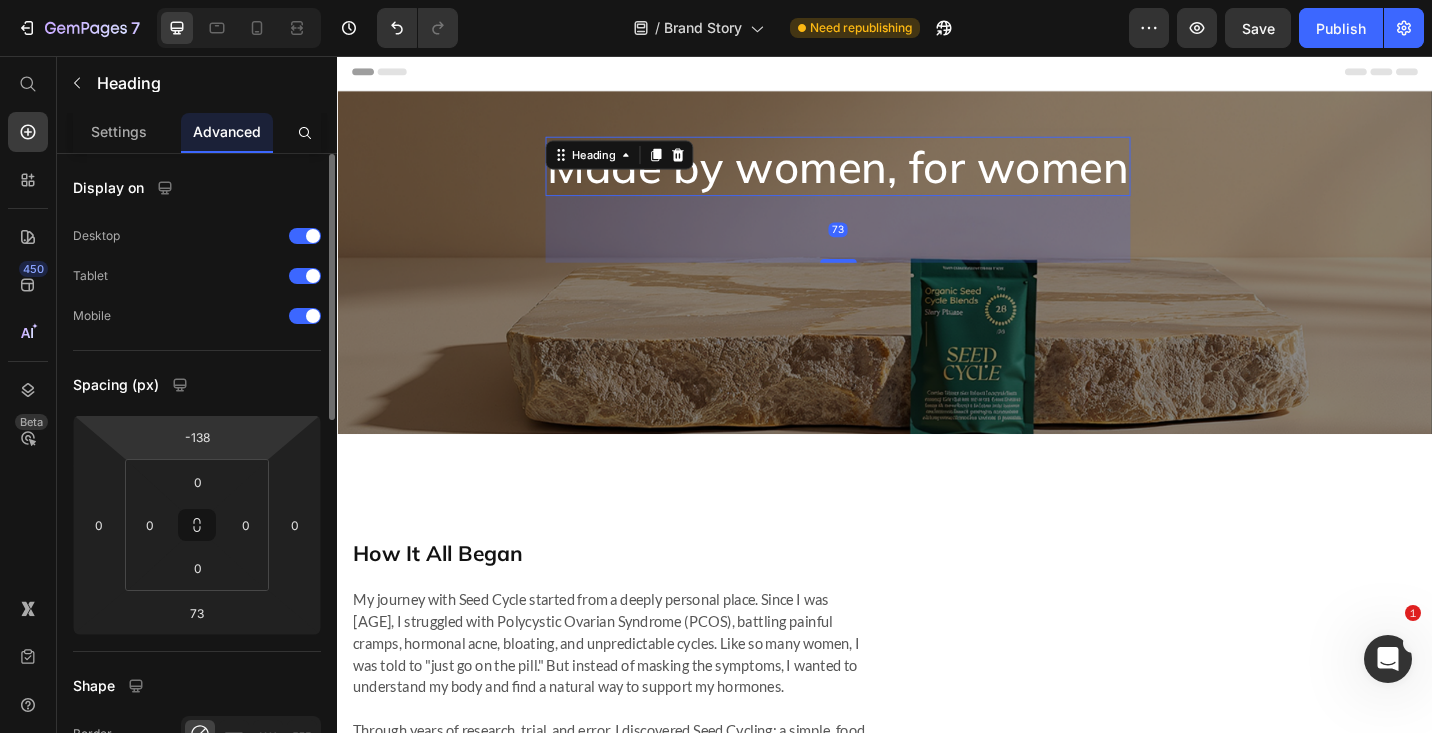 click on "[NUMBER] [NUMBER] [NUMBER] [NUMBER]" at bounding box center (197, 525) 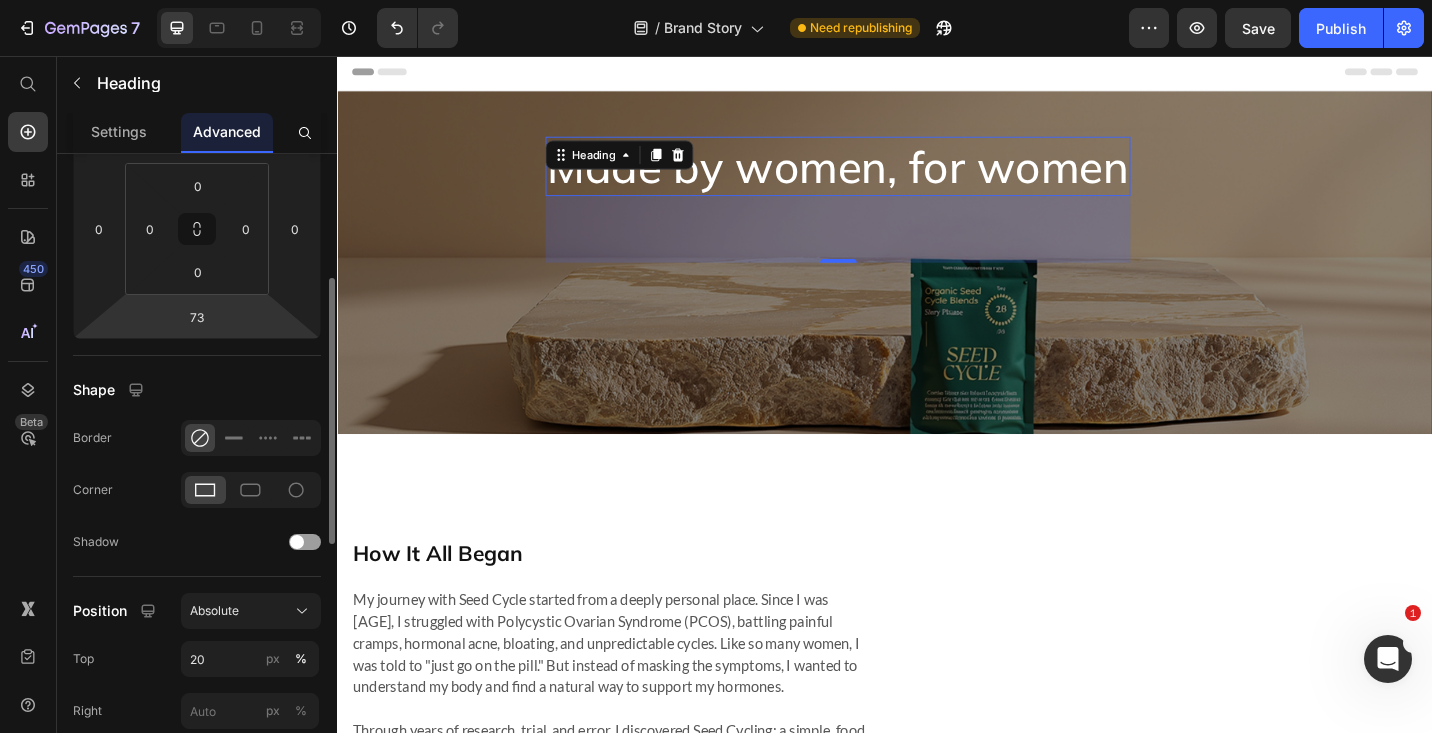 scroll, scrollTop: 390, scrollLeft: 0, axis: vertical 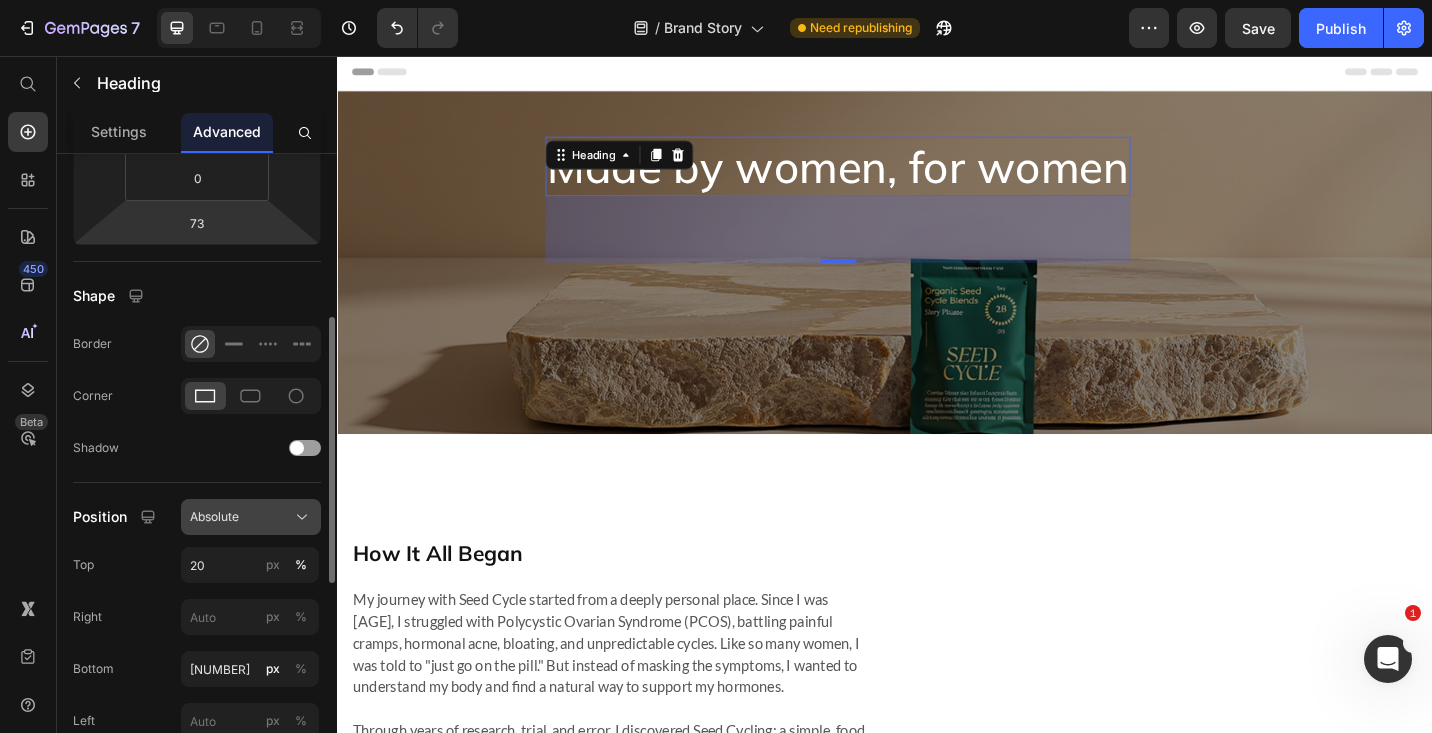 click on "Absolute" at bounding box center [251, 517] 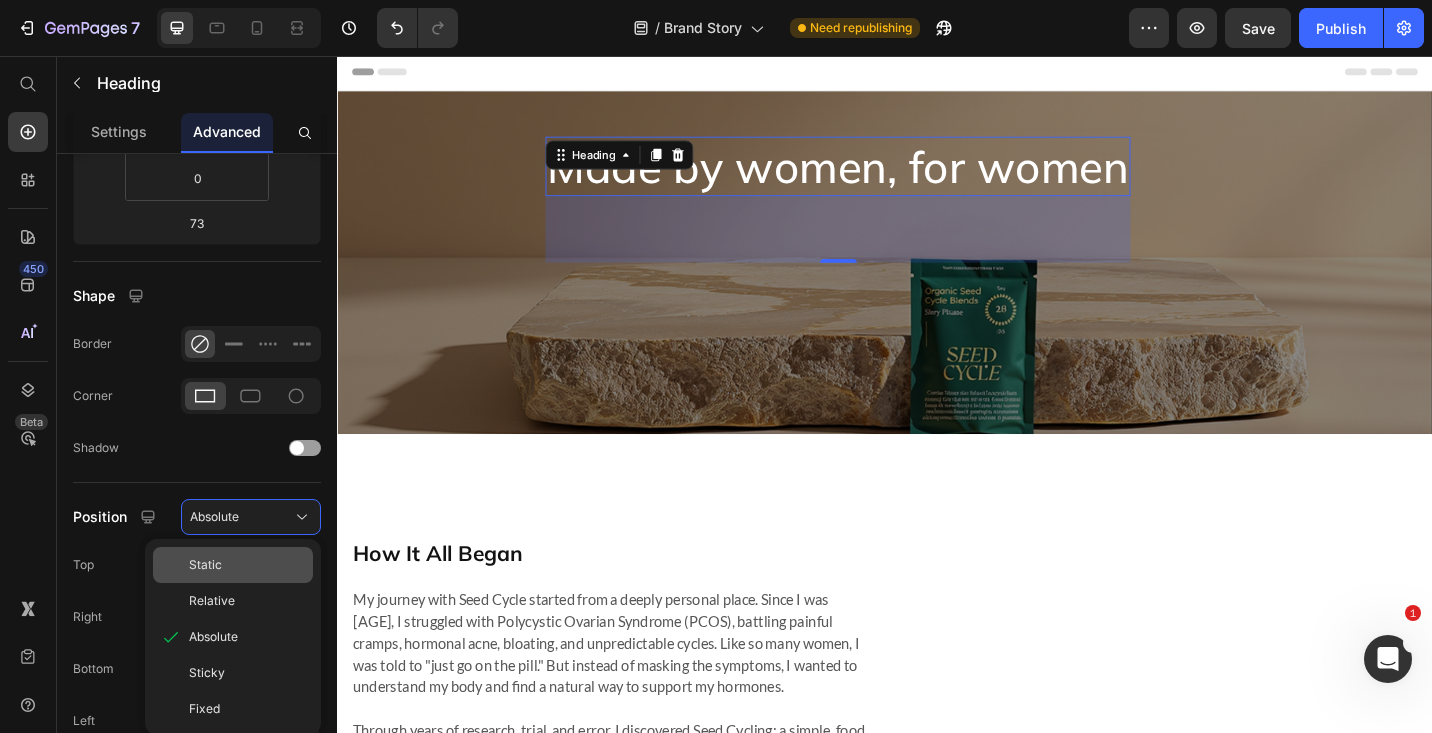 click on "Static" 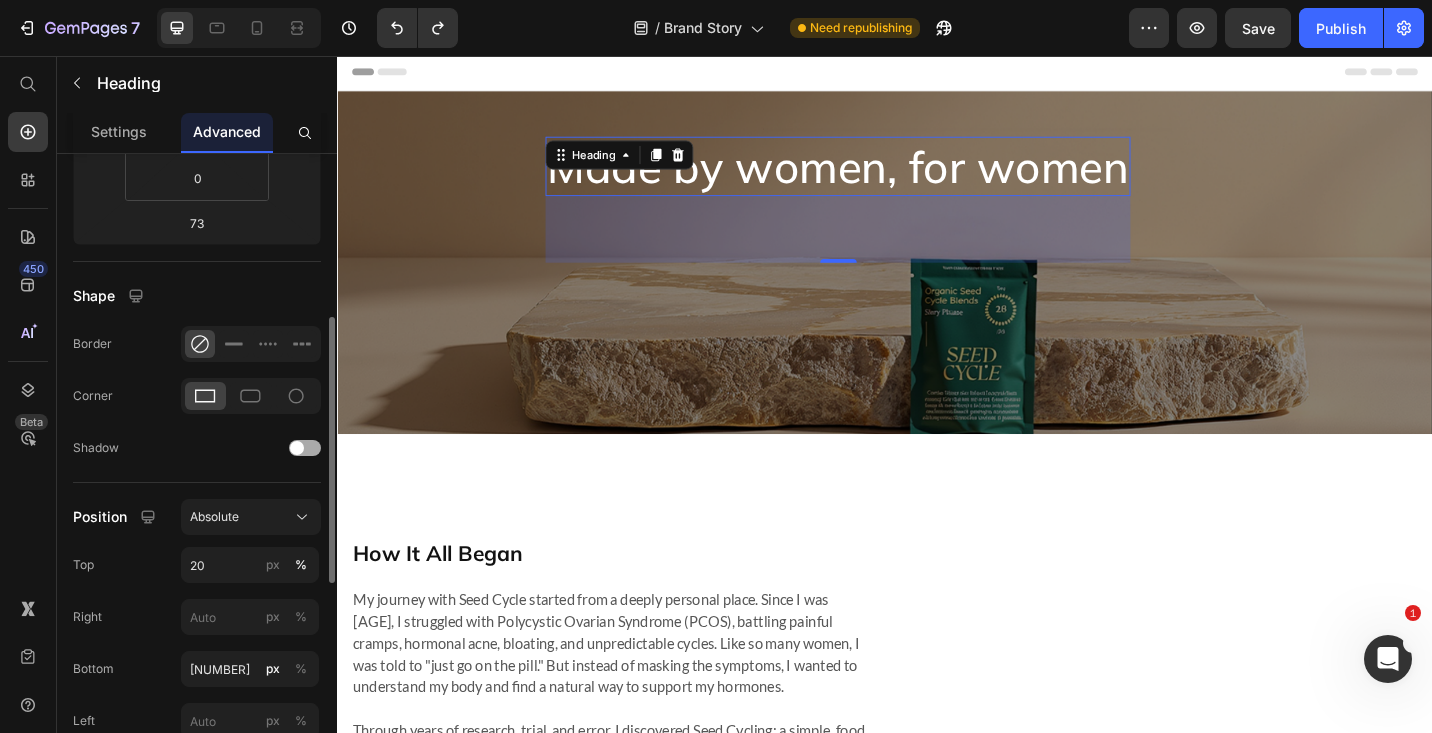 type on "0" 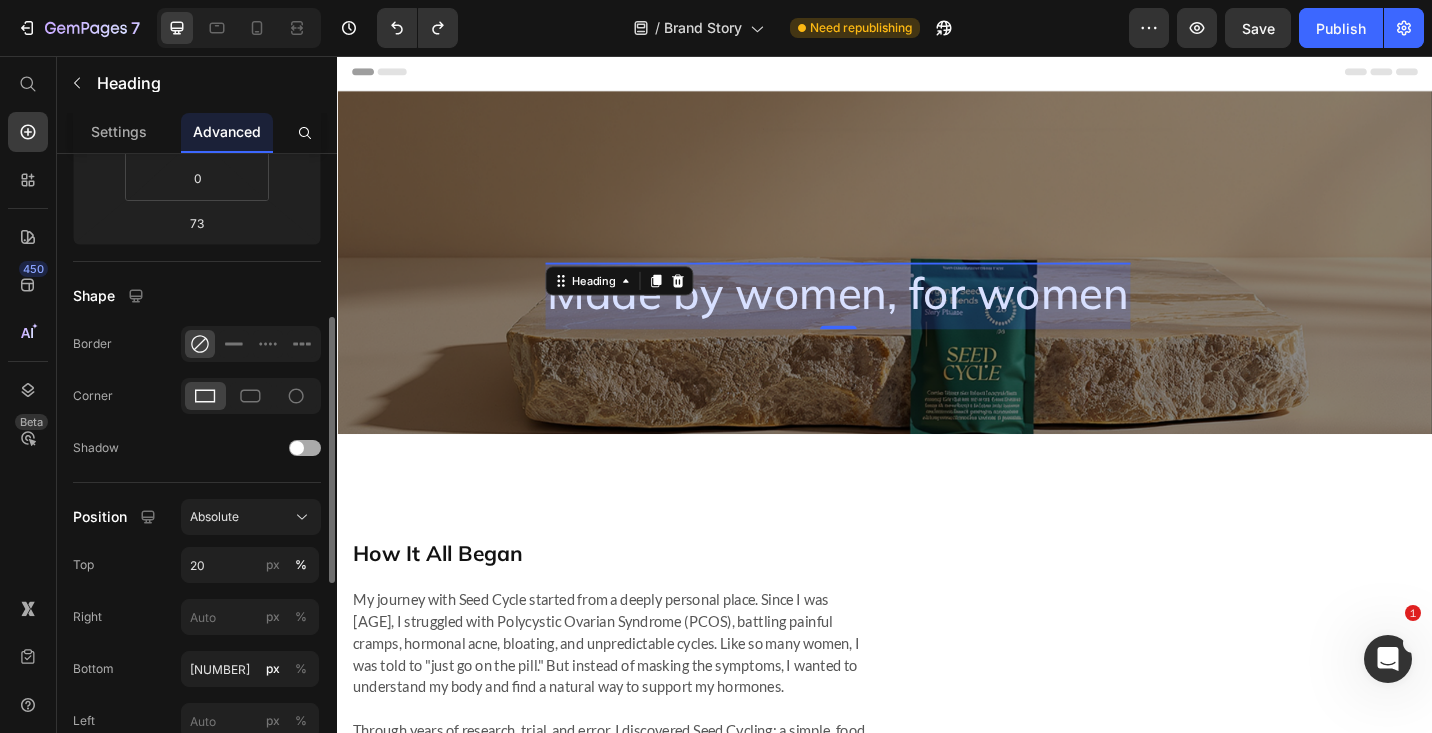 type on "0" 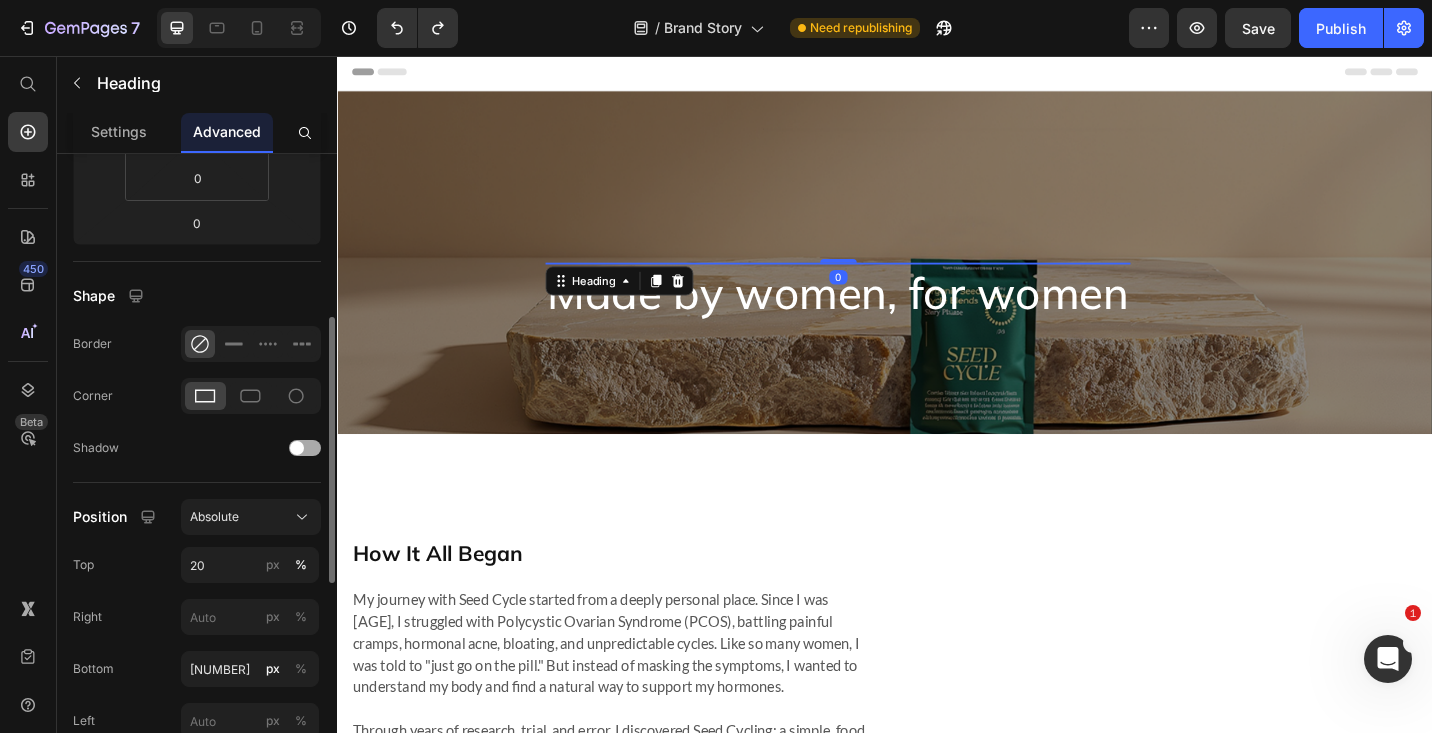 type 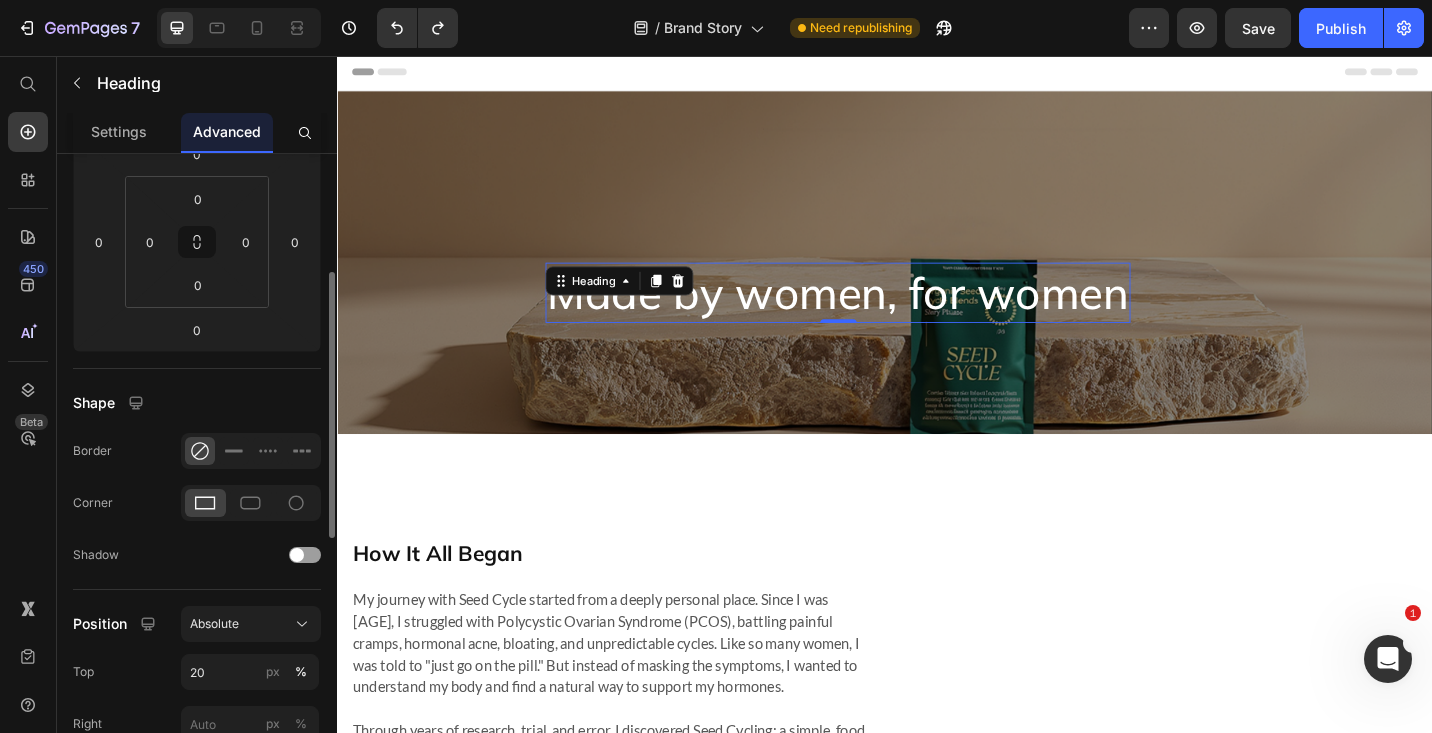 scroll, scrollTop: 286, scrollLeft: 0, axis: vertical 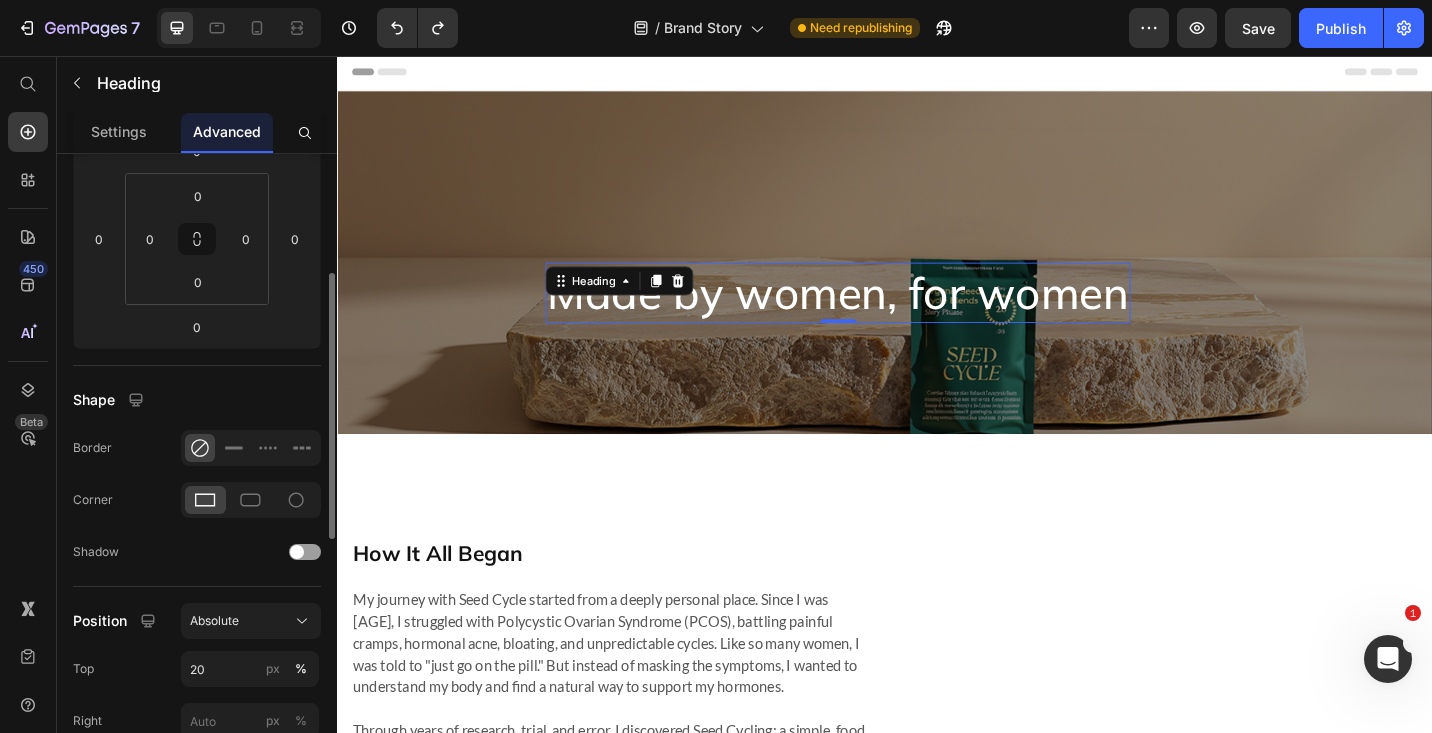 type 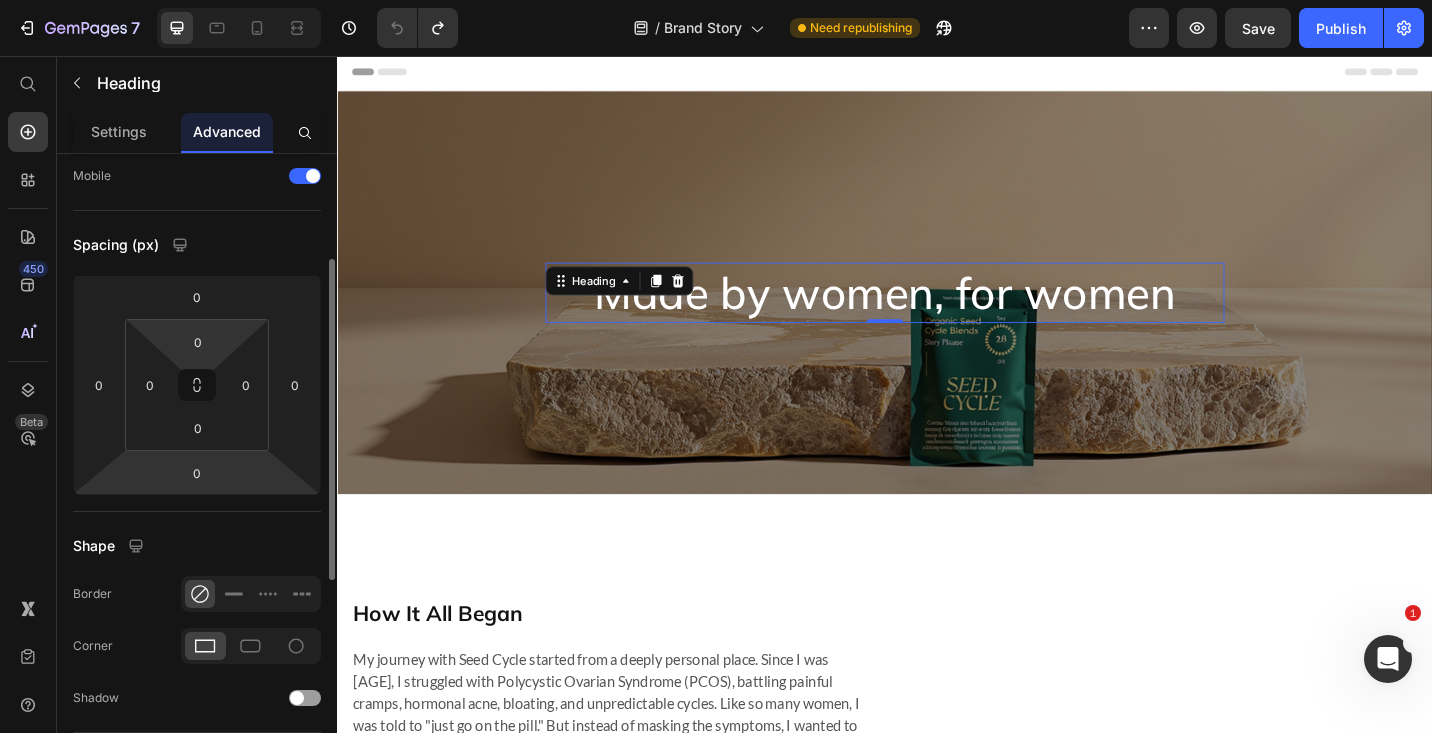 scroll, scrollTop: 138, scrollLeft: 0, axis: vertical 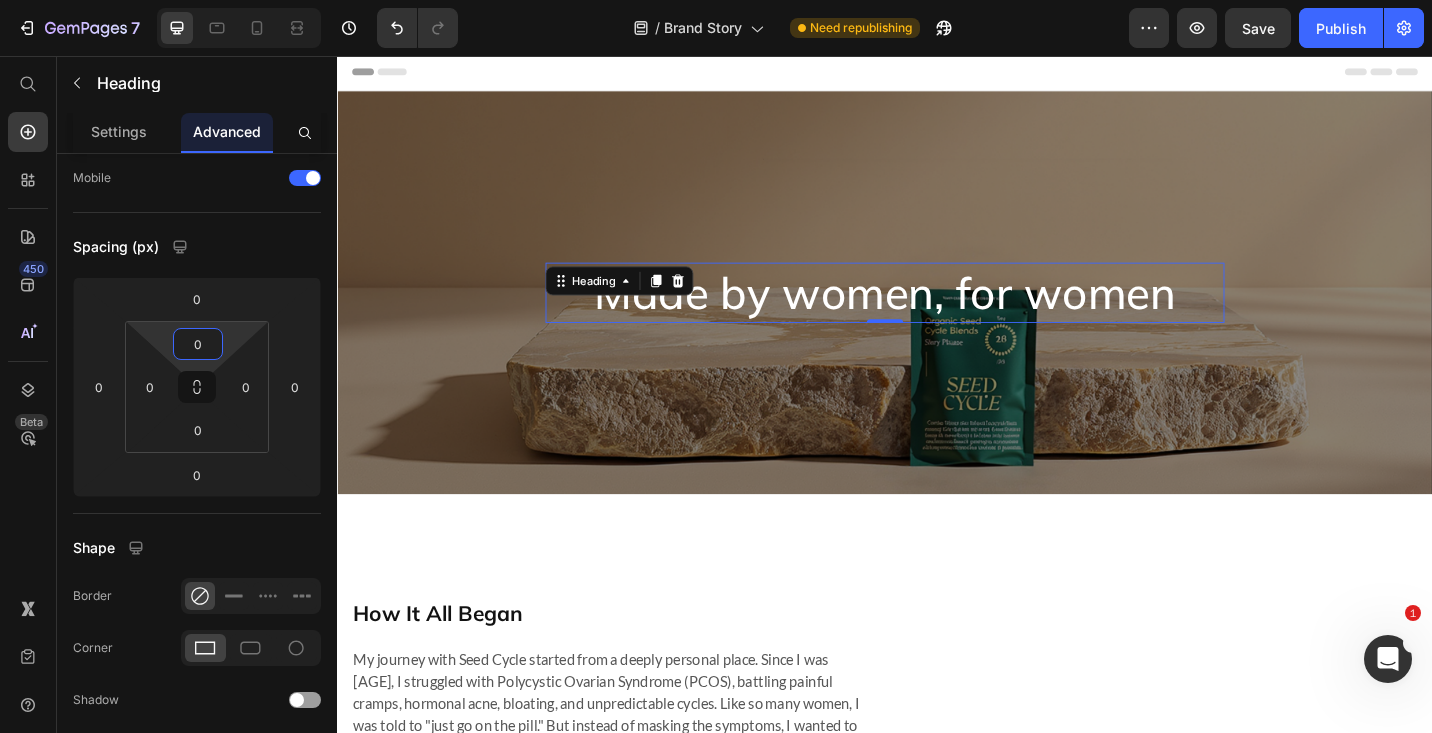 drag, startPoint x: 202, startPoint y: 361, endPoint x: 202, endPoint y: 402, distance: 41 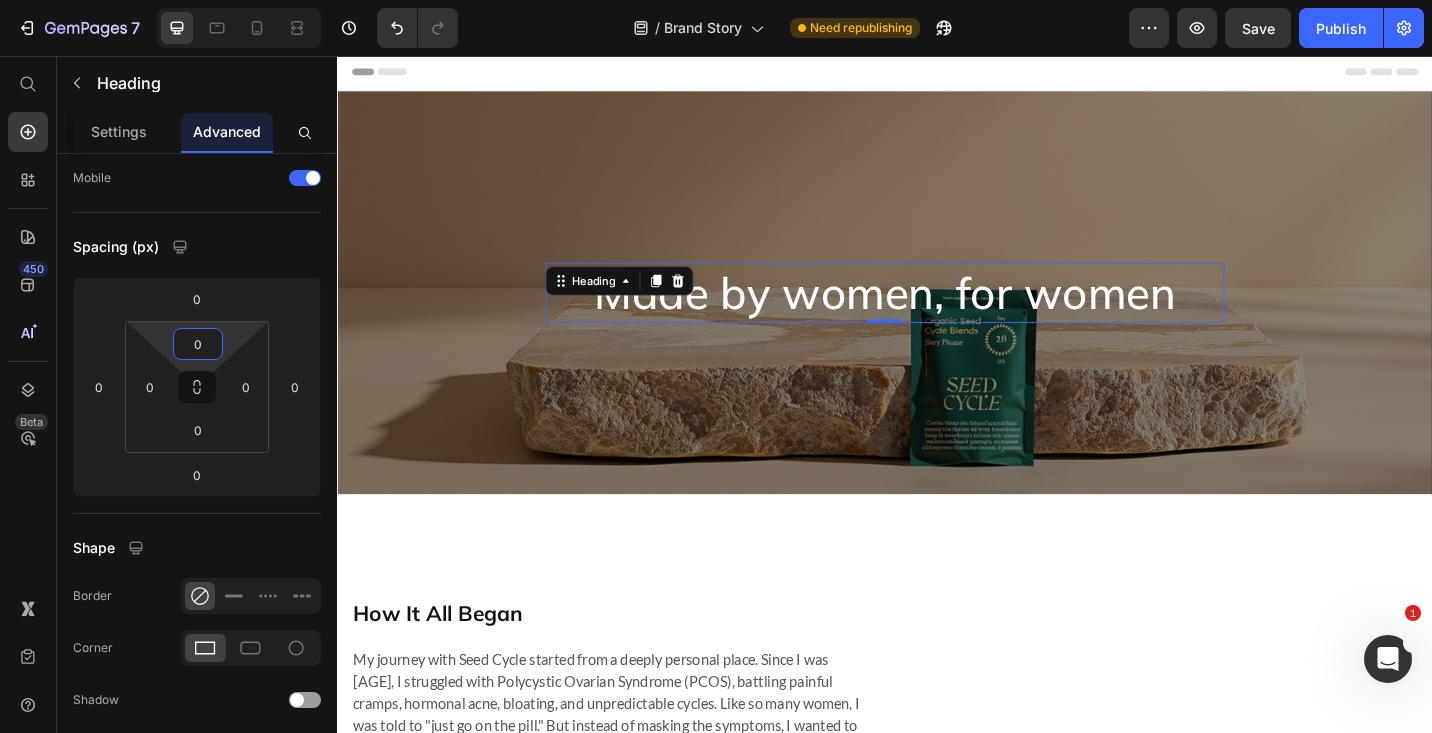 click on "[NUMBER] Version history / Brand Story Need republishing Preview Save Publish [NUMBER] Beta Start with Sections Elements Hero Section Product Detail Brands Trusted Badges Guarantee Product Breakdown How to use Testimonials Compare Bundle FAQs Social Proof Brand Story Product List Collection Blog List Contact Sticky Add to Cart Custom Footer Browse Library [NUMBER] Layout
Row
Row
Row
Row Text
Heading
Text Block Button
Button
Button
Sticky Back to top Media
Image" at bounding box center (716, 0) 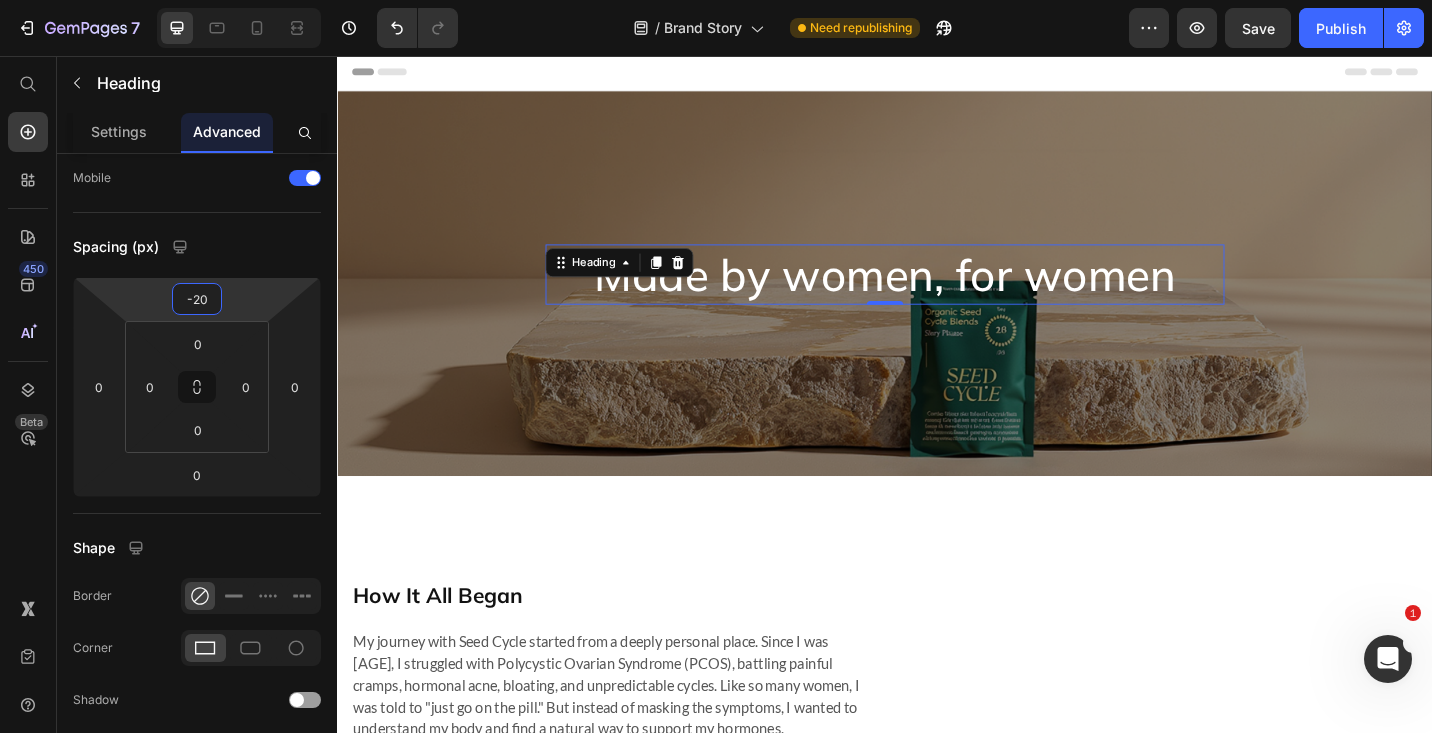 drag, startPoint x: 204, startPoint y: 315, endPoint x: 201, endPoint y: 325, distance: 10.440307 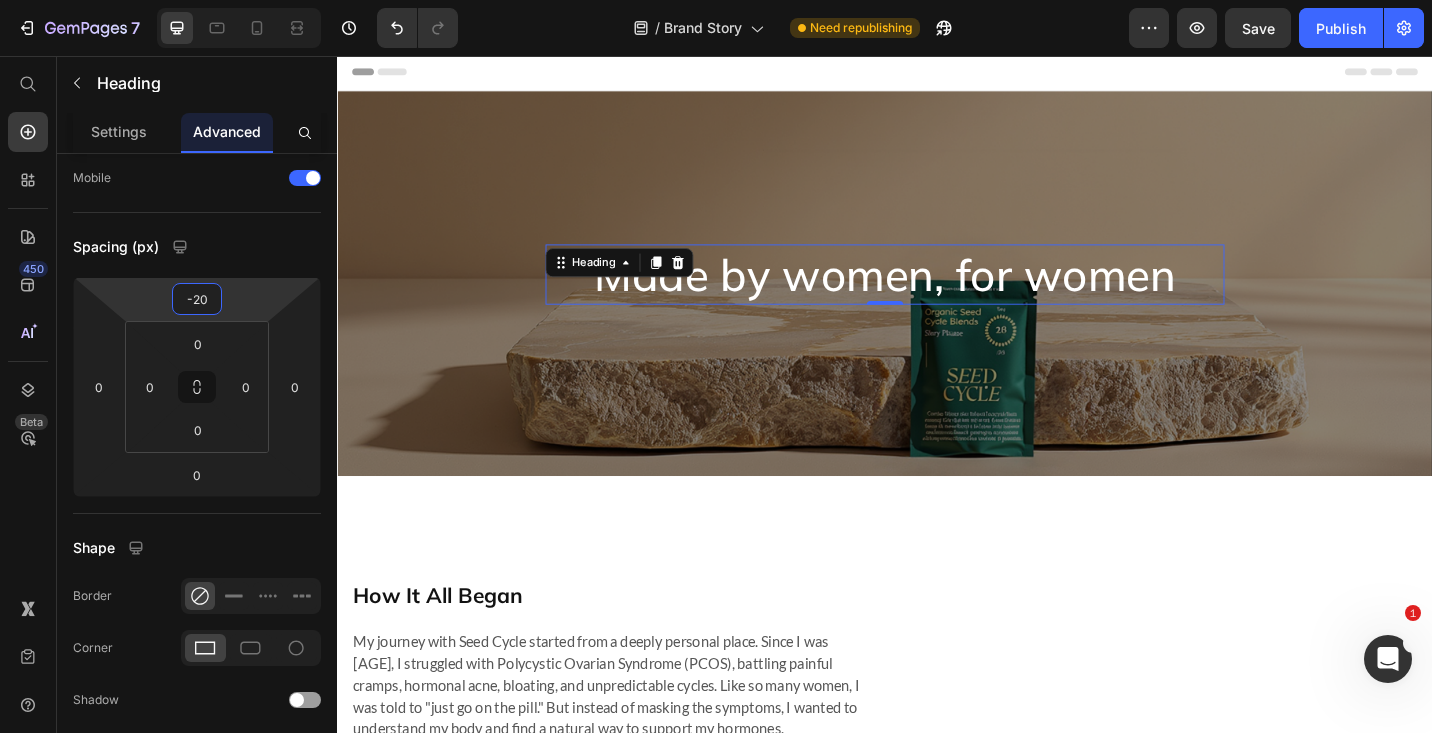 click on "[NUMBER] Version history / Brand Story Need republishing Preview Save Publish [NUMBER] Beta Start with Sections Elements Hero Section Product Detail Brands Trusted Badges Guarantee Product Breakdown How to use Testimonials Compare Bundle FAQs Social Proof Brand Story Product List Collection Blog List Contact Sticky Add to Cart Custom Footer Browse Library [NUMBER] Layout
Row
Row
Row
Row Text
Heading
Text Block Button
Button
Button
Sticky Back to top Media
Image" at bounding box center (716, 0) 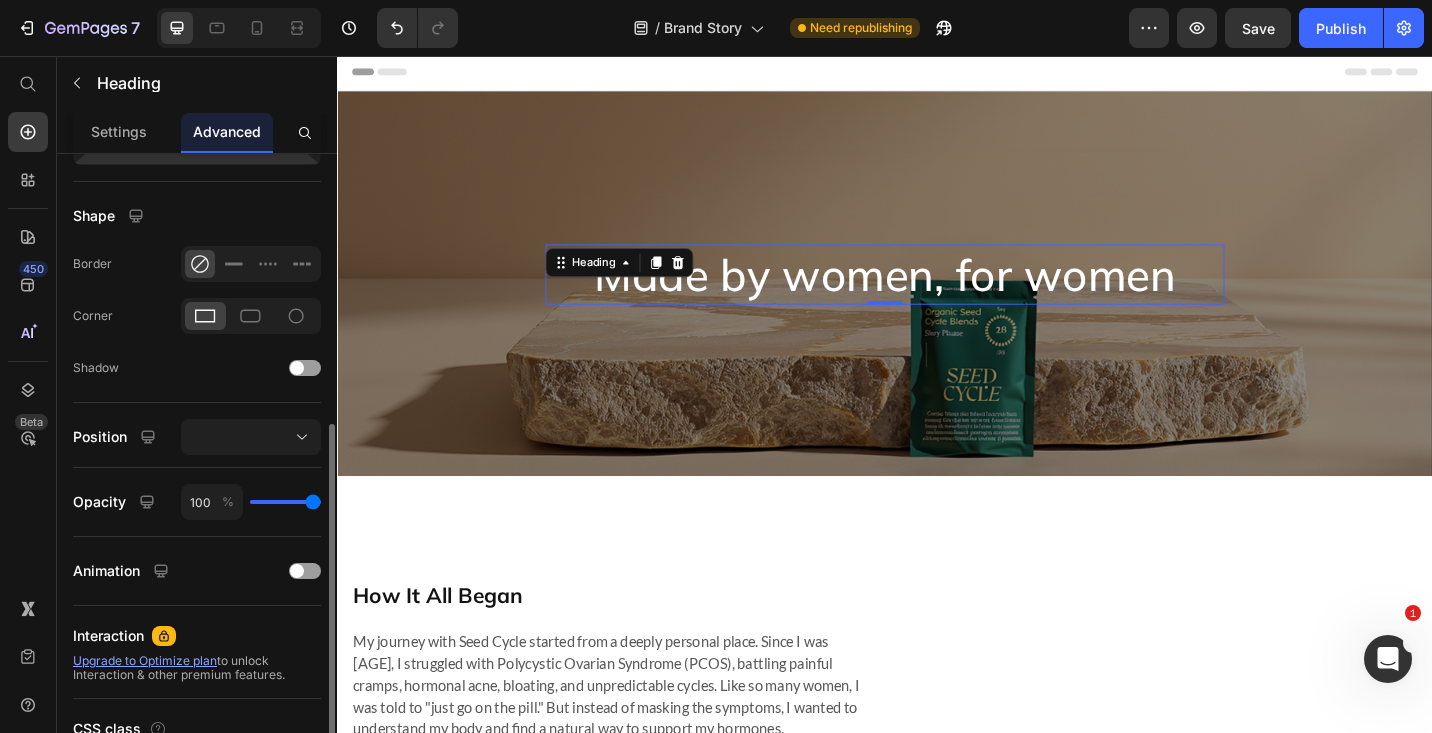scroll, scrollTop: 492, scrollLeft: 0, axis: vertical 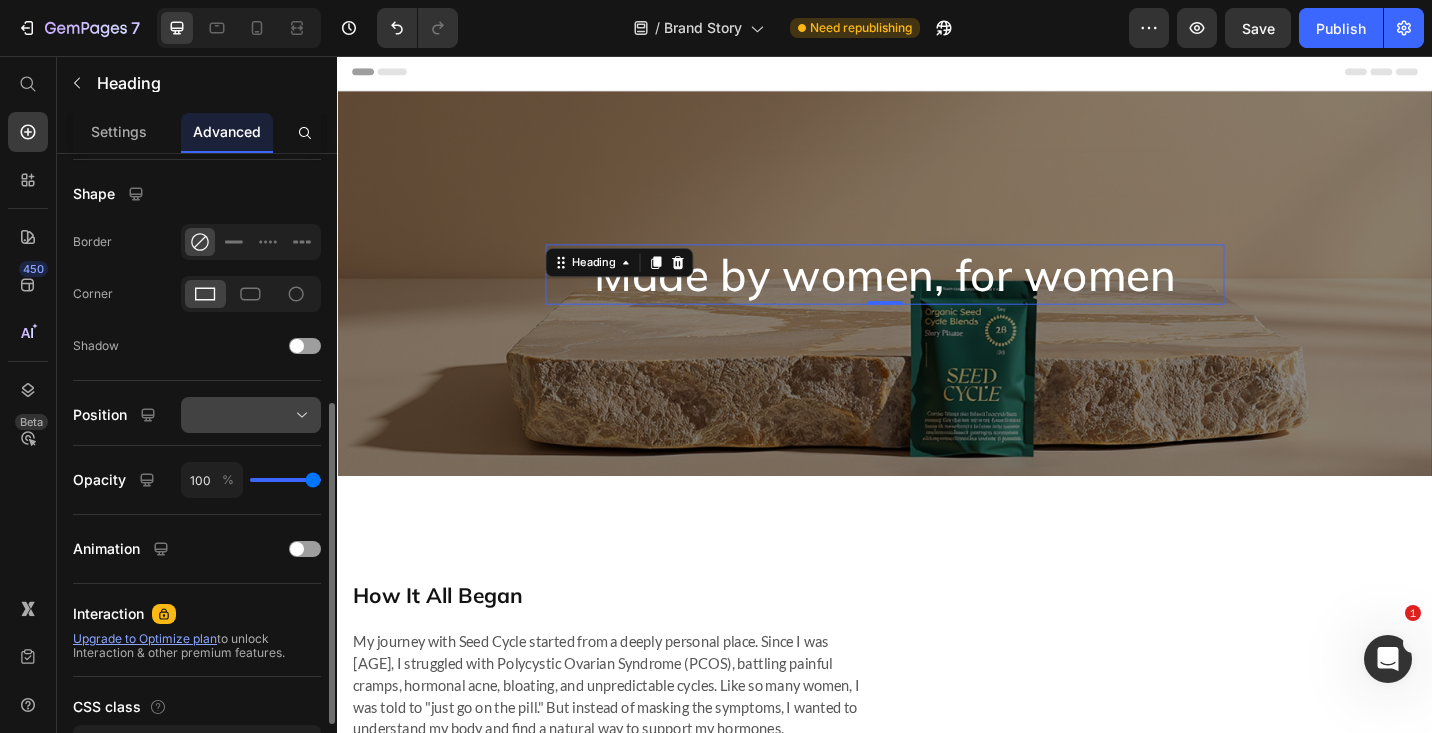 click at bounding box center (251, 415) 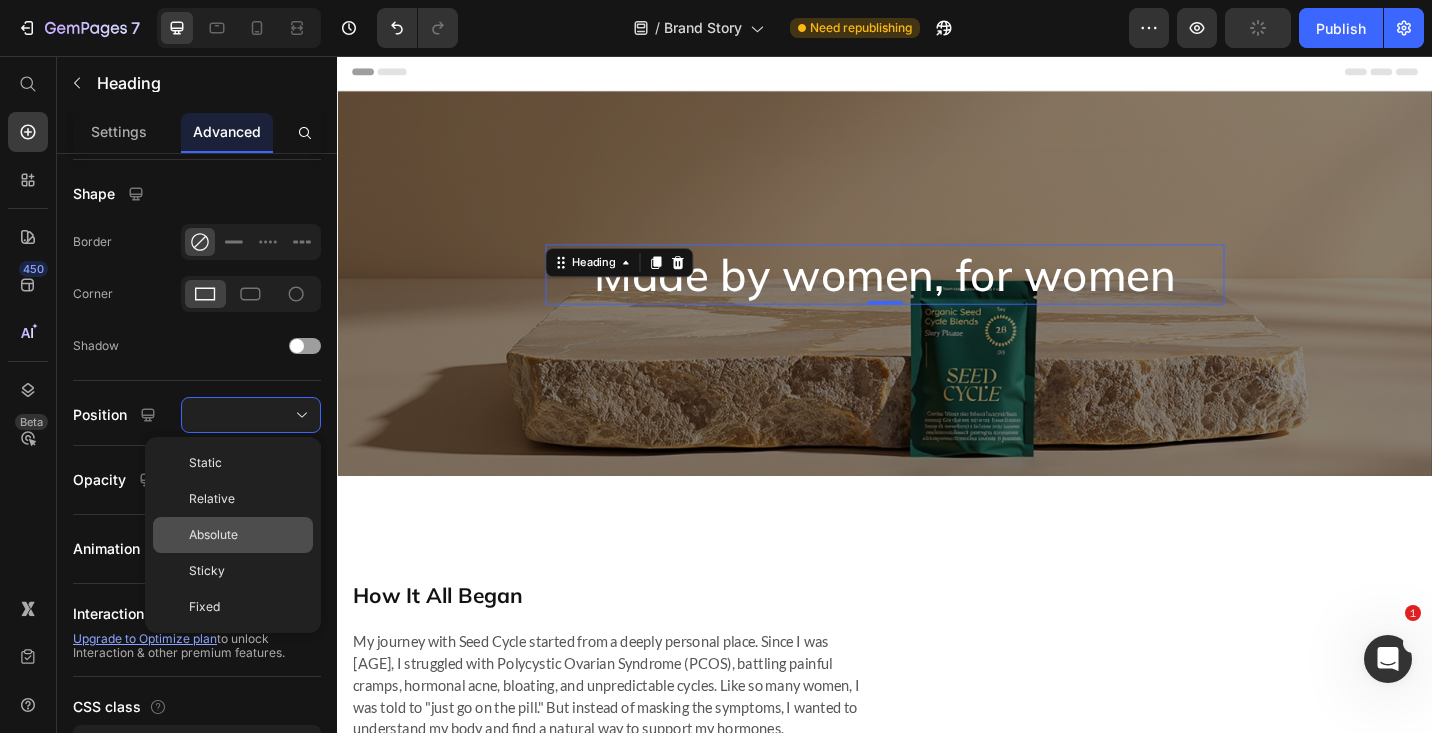 click on "Absolute" at bounding box center [213, 535] 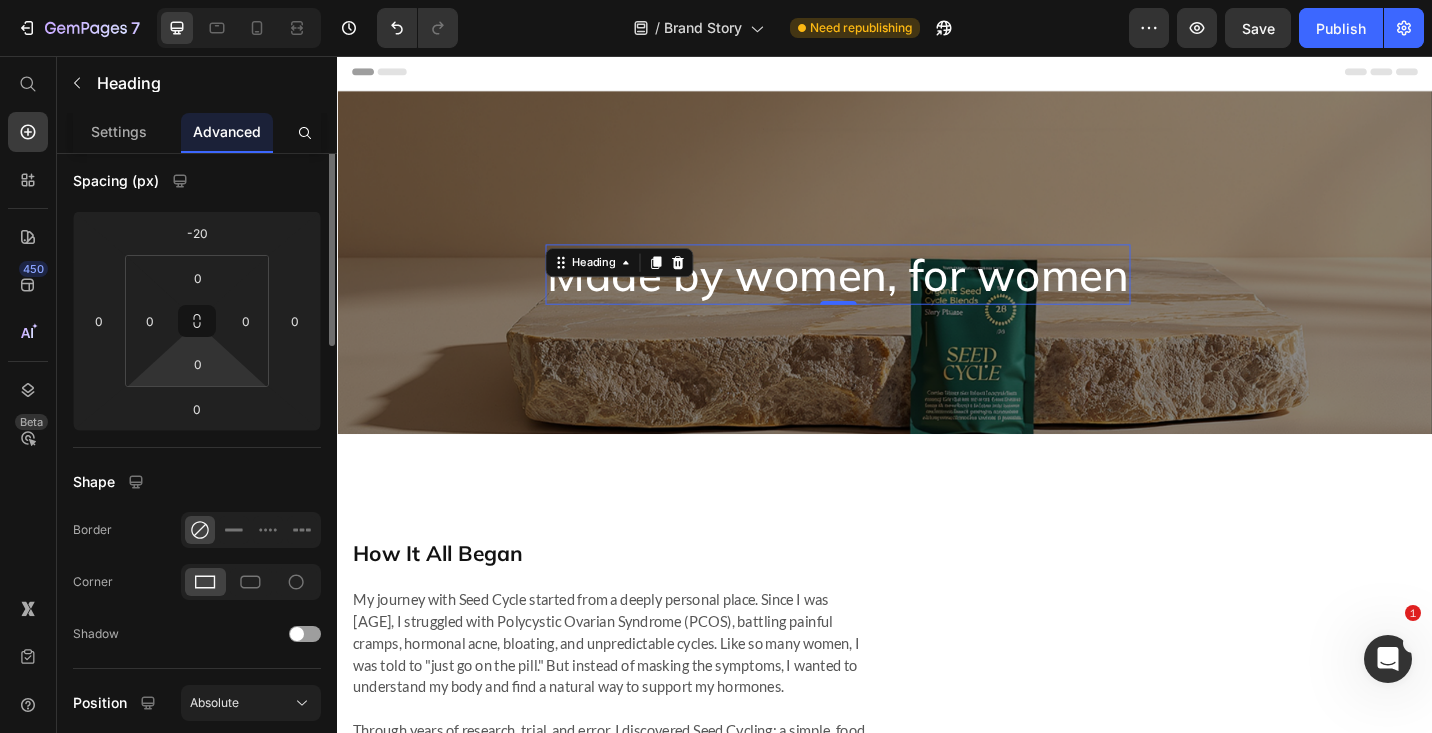 scroll, scrollTop: 75, scrollLeft: 0, axis: vertical 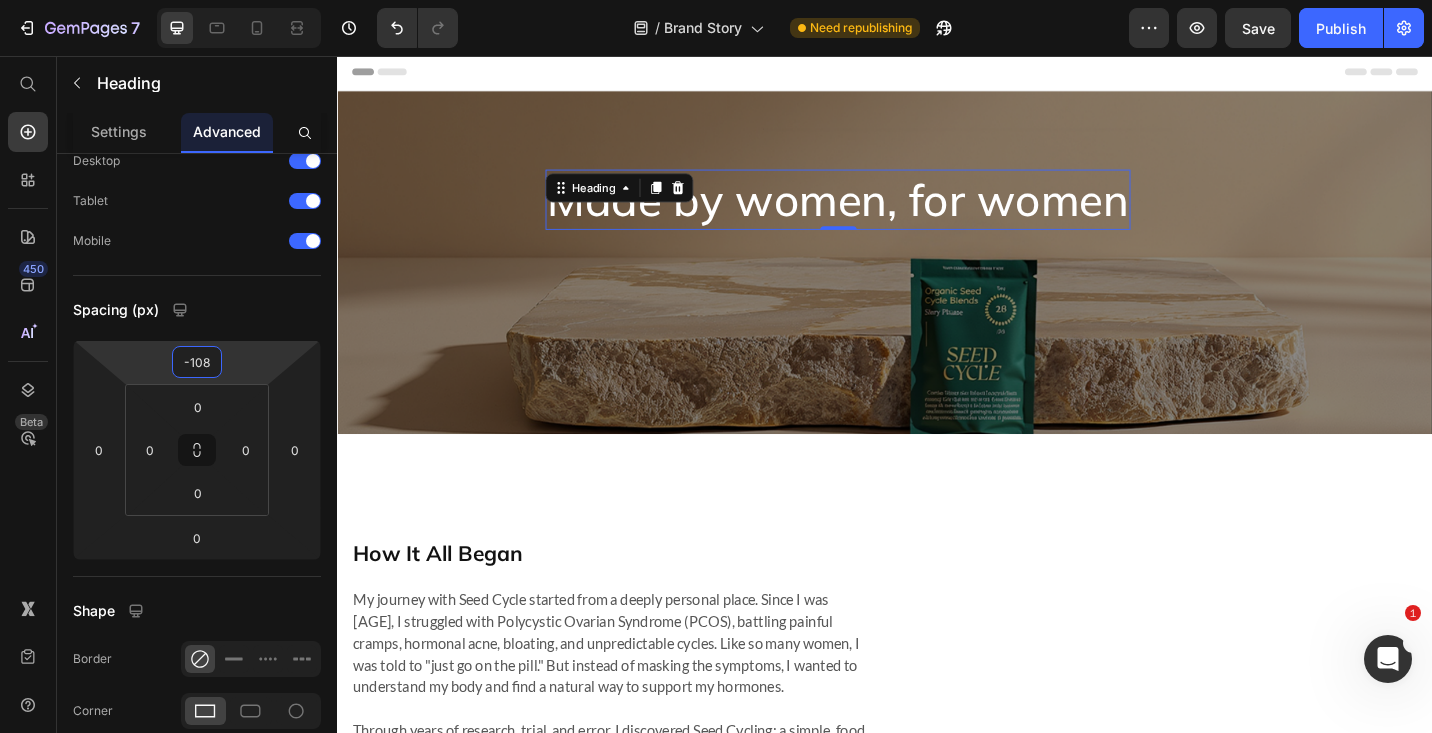 type on "-110" 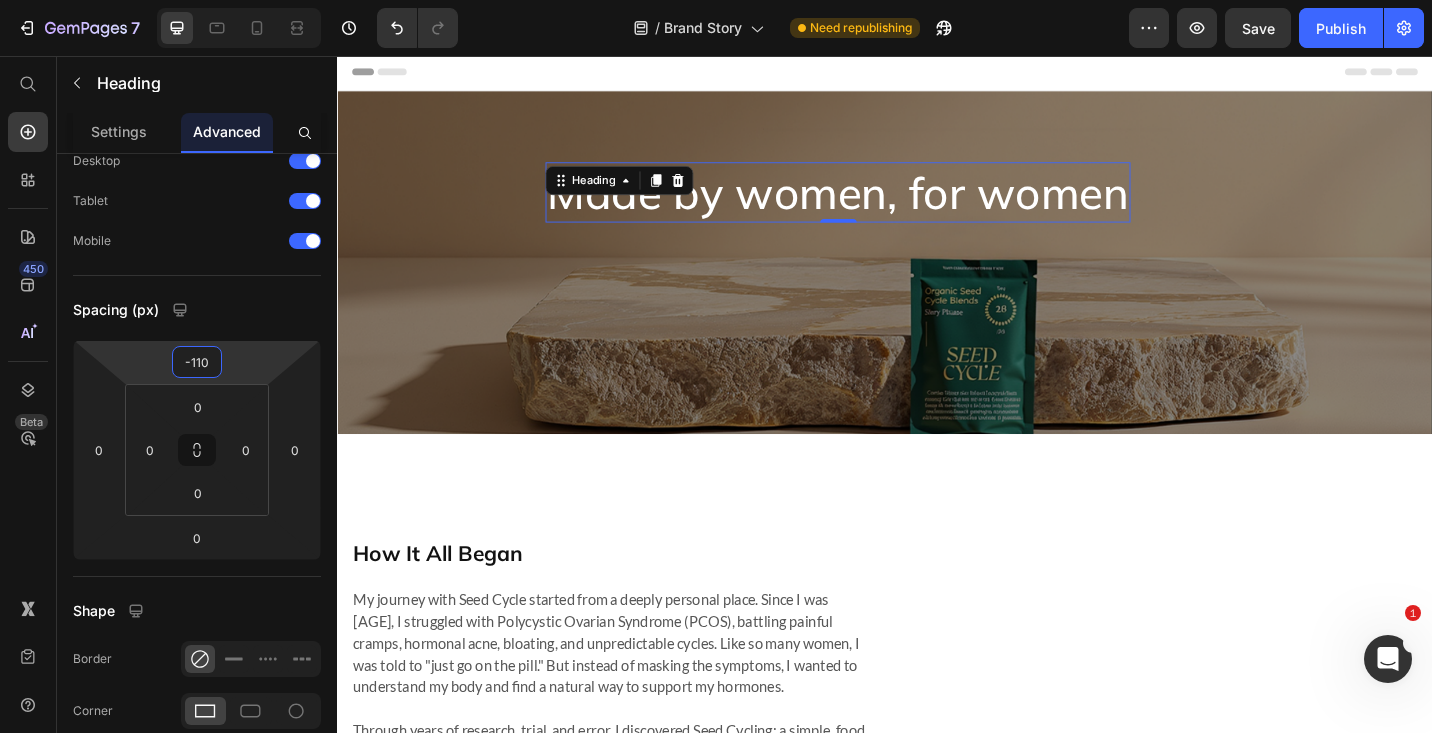 drag, startPoint x: 202, startPoint y: 378, endPoint x: 199, endPoint y: 423, distance: 45.099888 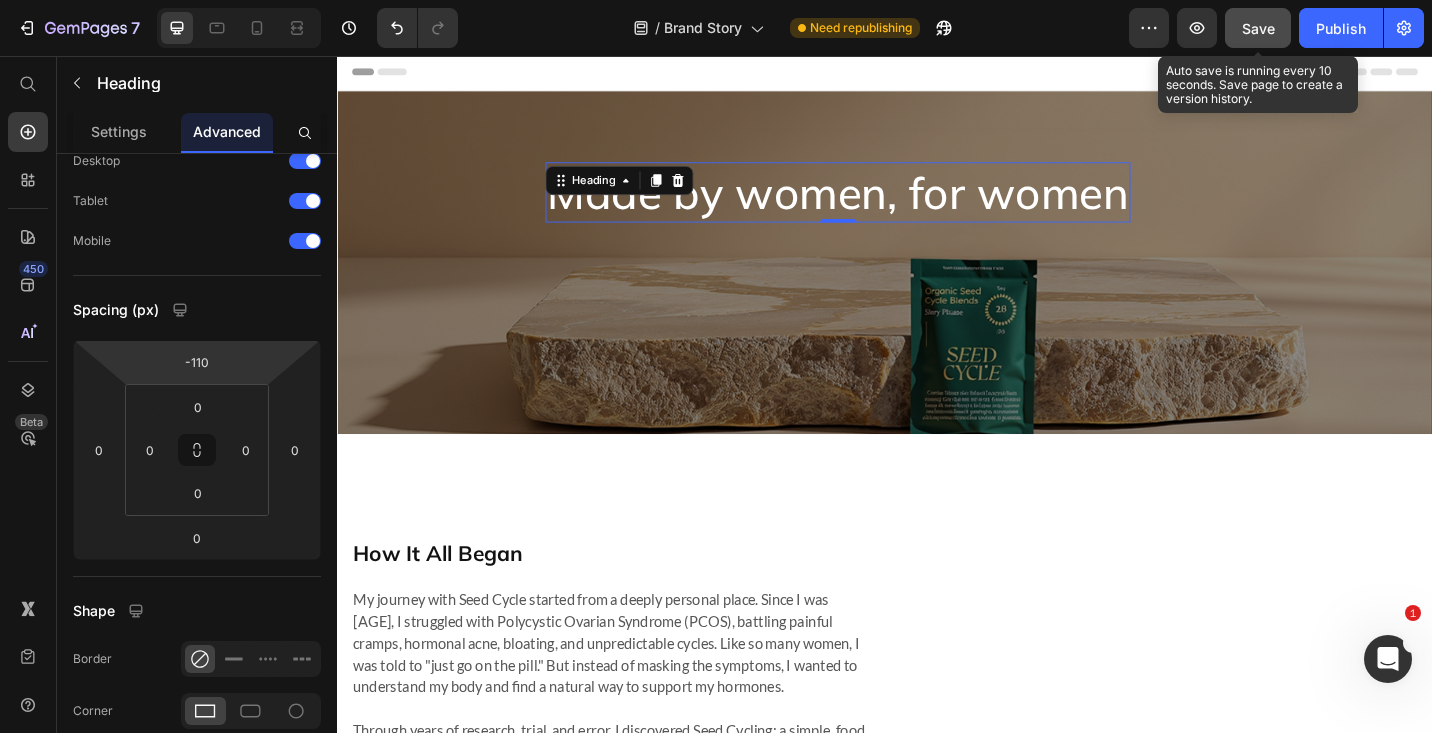 click on "Save" 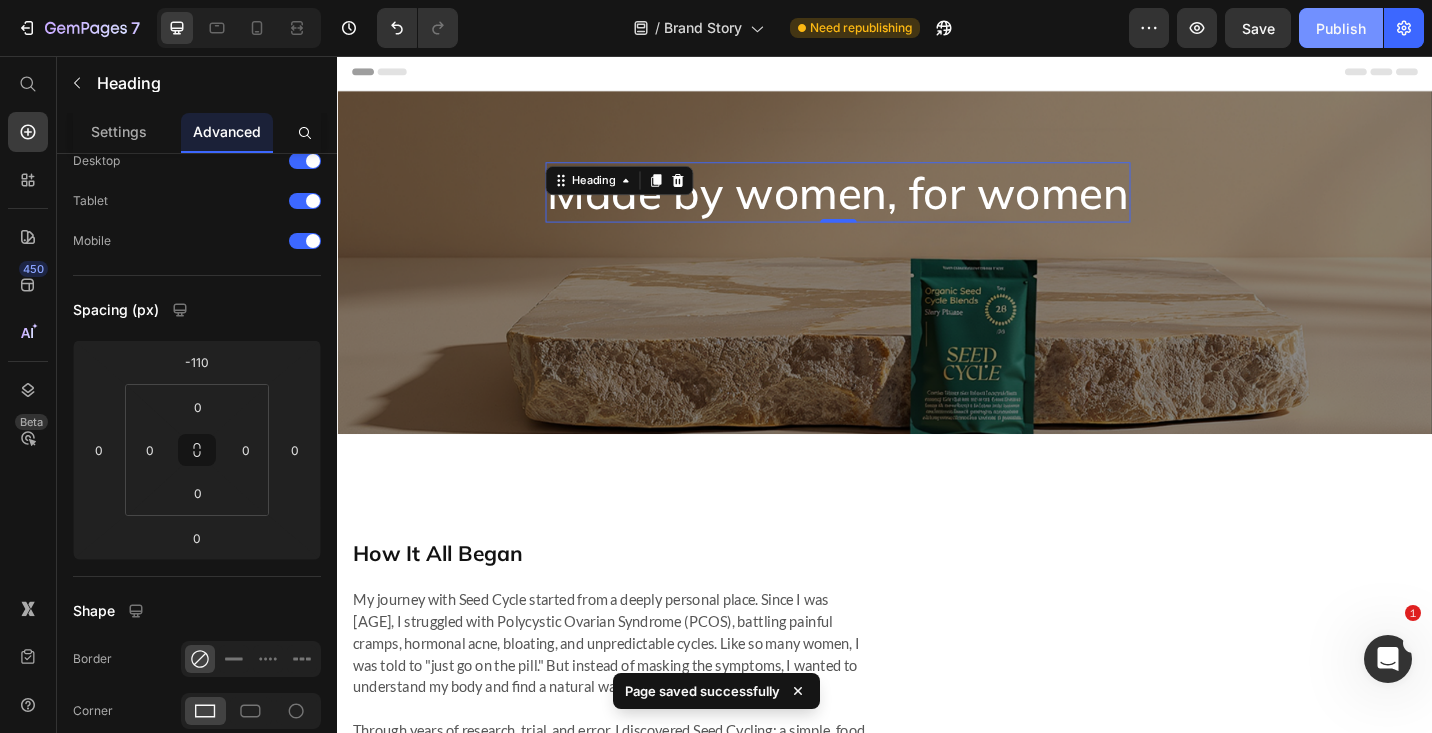 click on "Publish" at bounding box center [1341, 28] 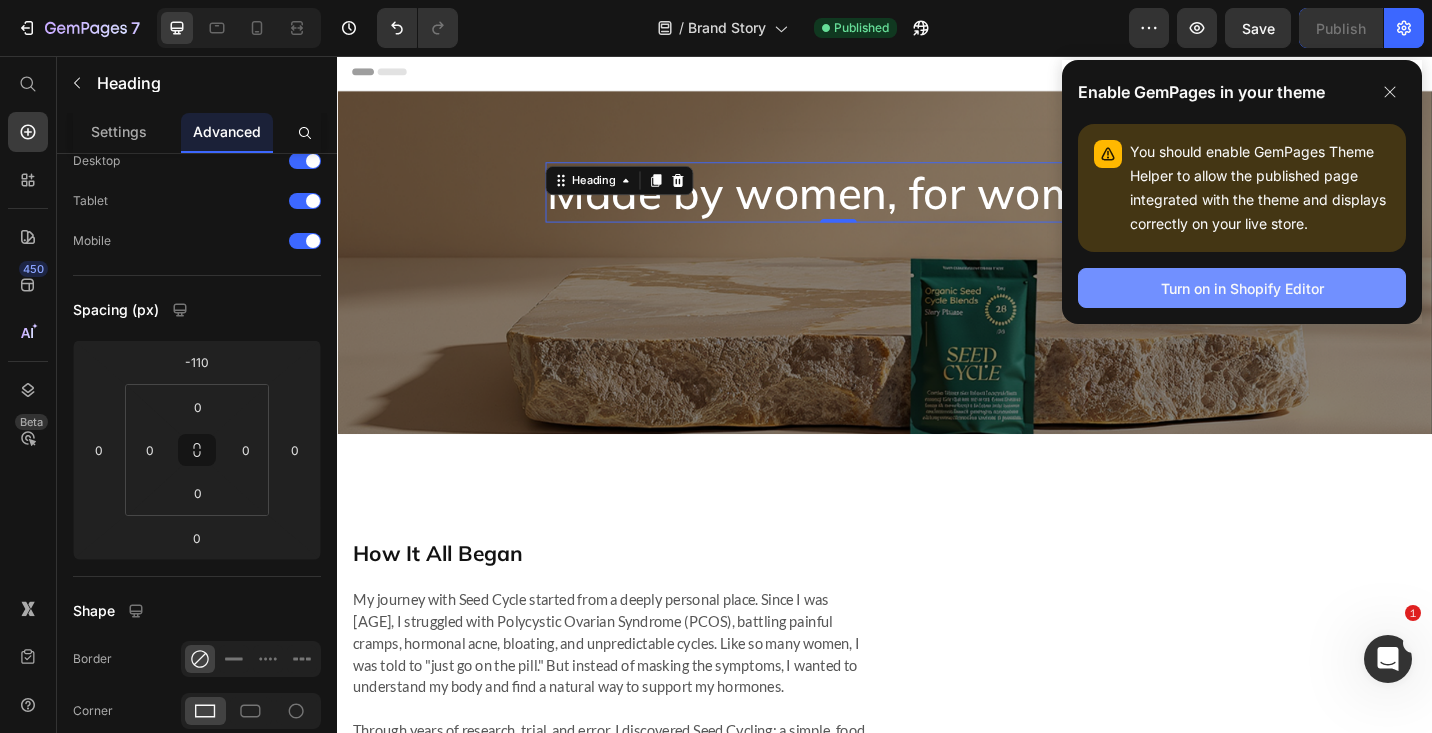click on "Turn on in Shopify Editor" at bounding box center [1242, 288] 